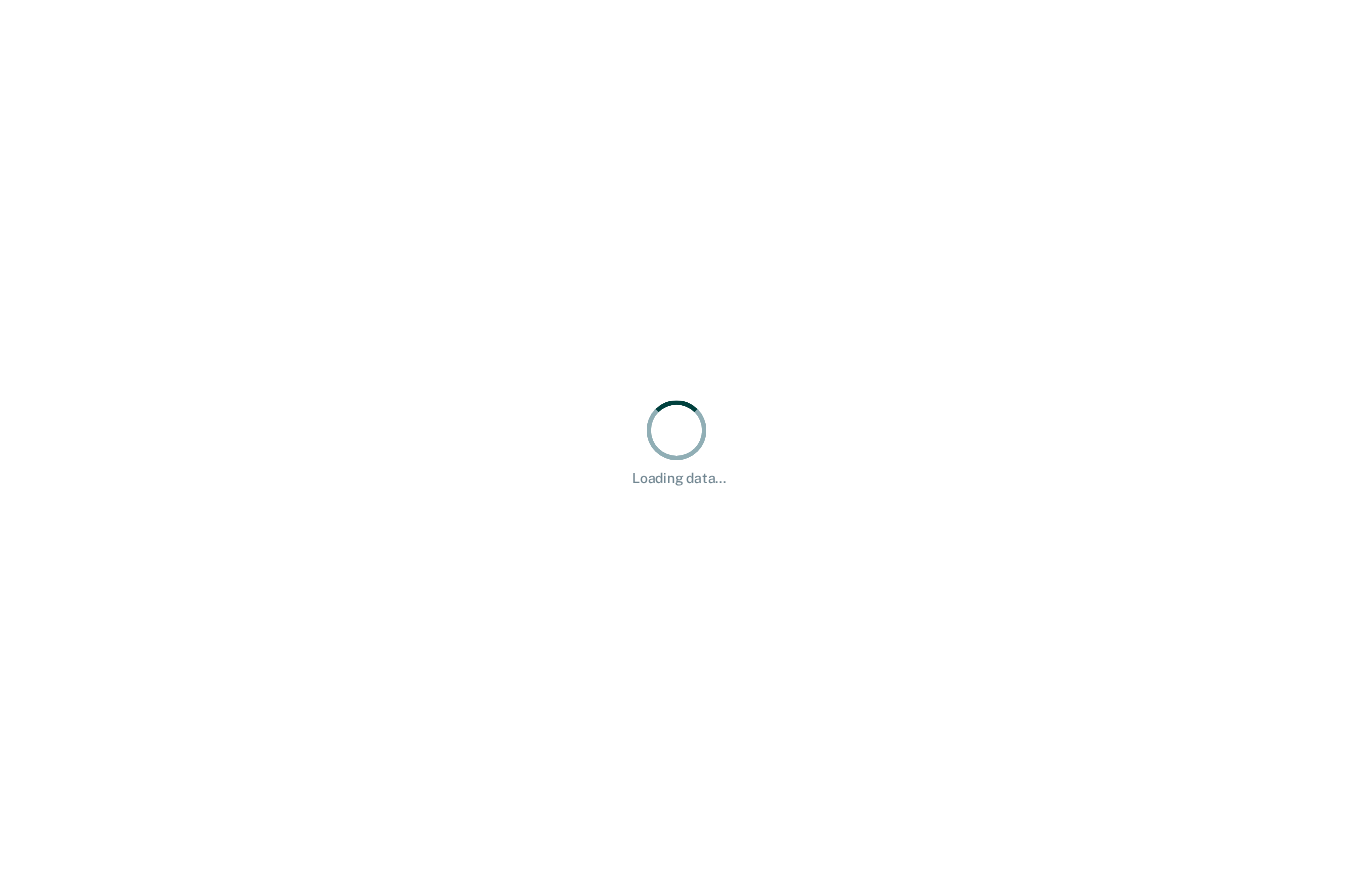 scroll, scrollTop: 0, scrollLeft: 0, axis: both 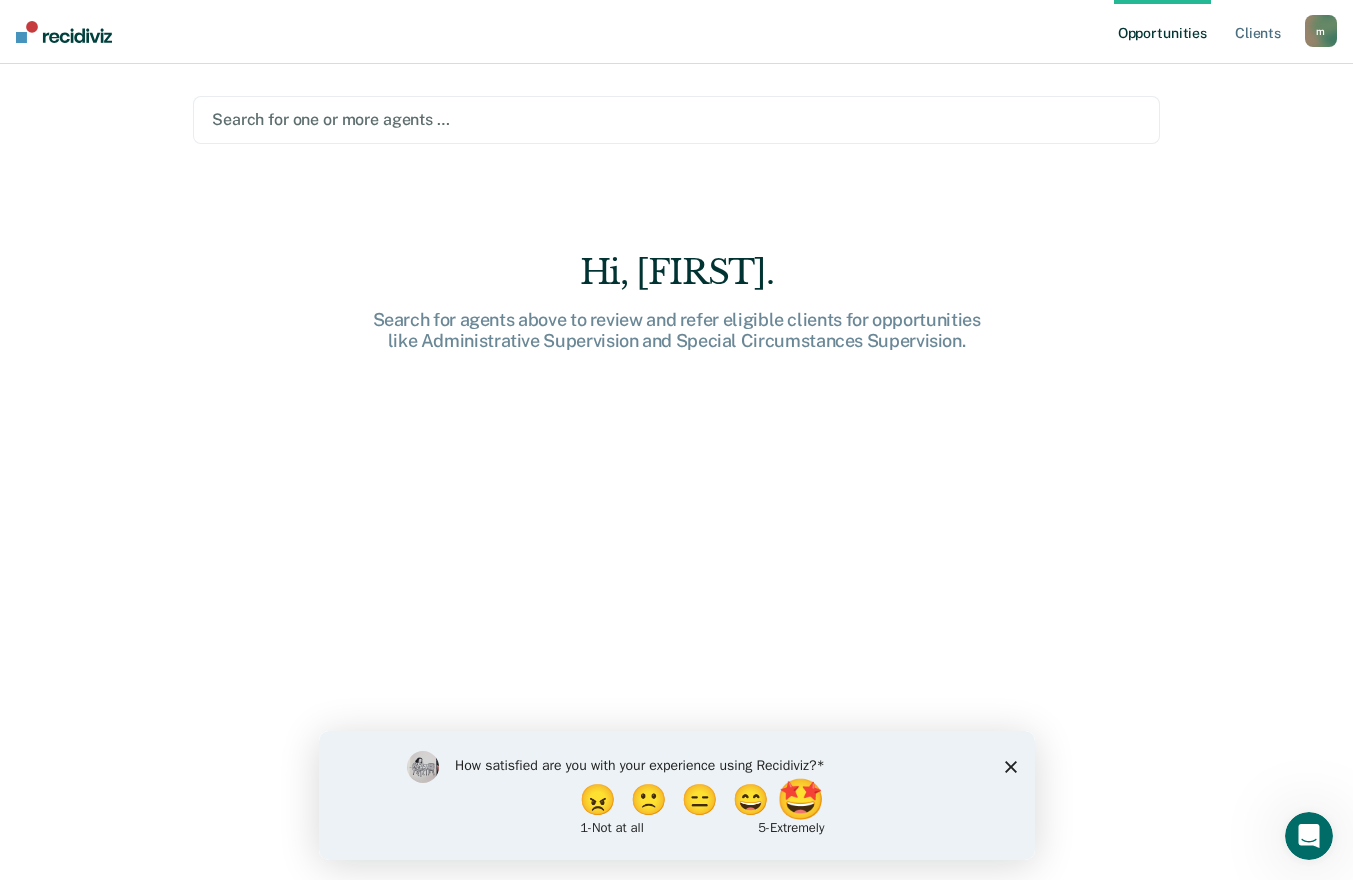 click on "🤩" at bounding box center (802, 799) 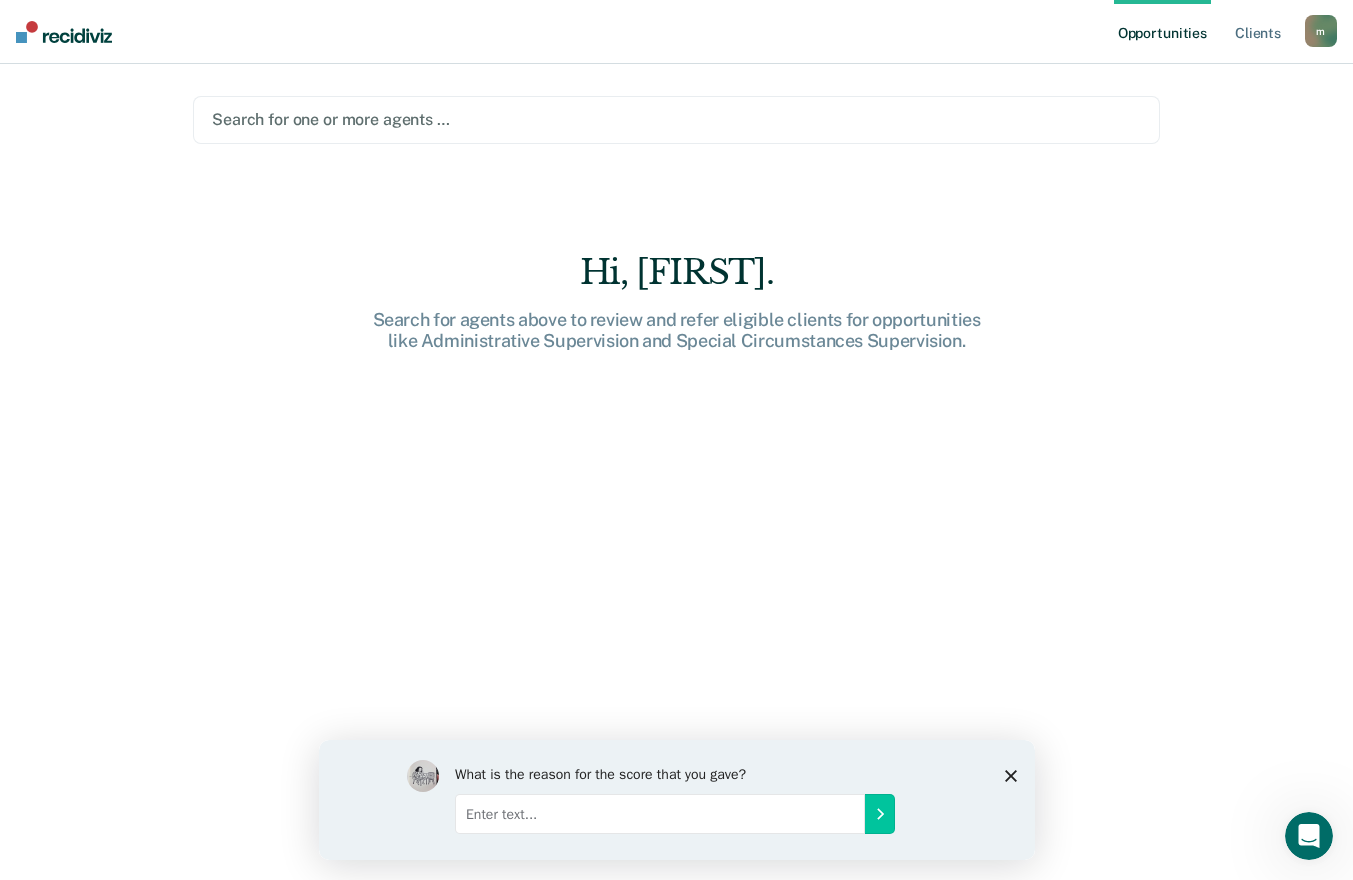 click 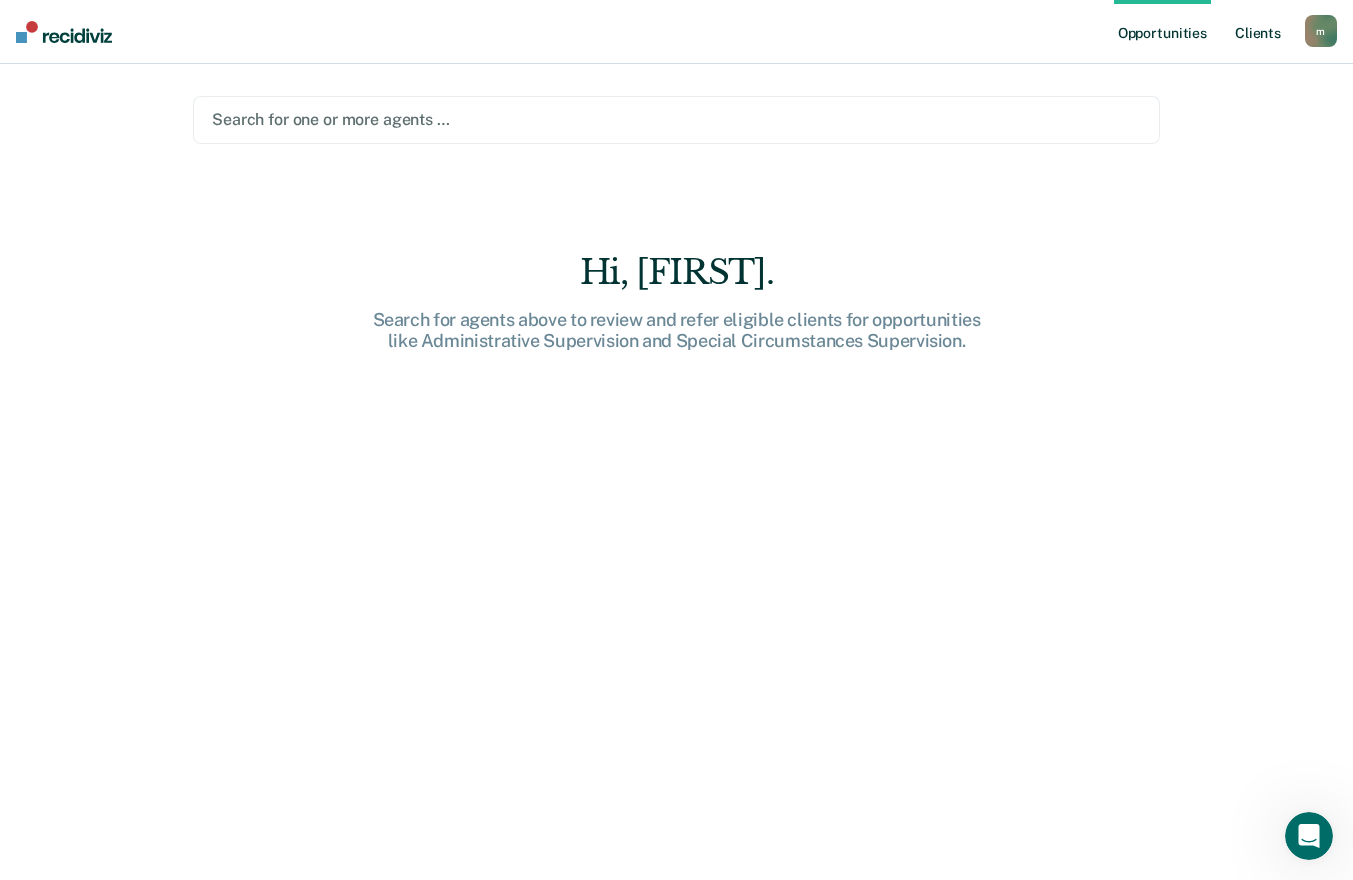 click on "Client s" at bounding box center [1258, 32] 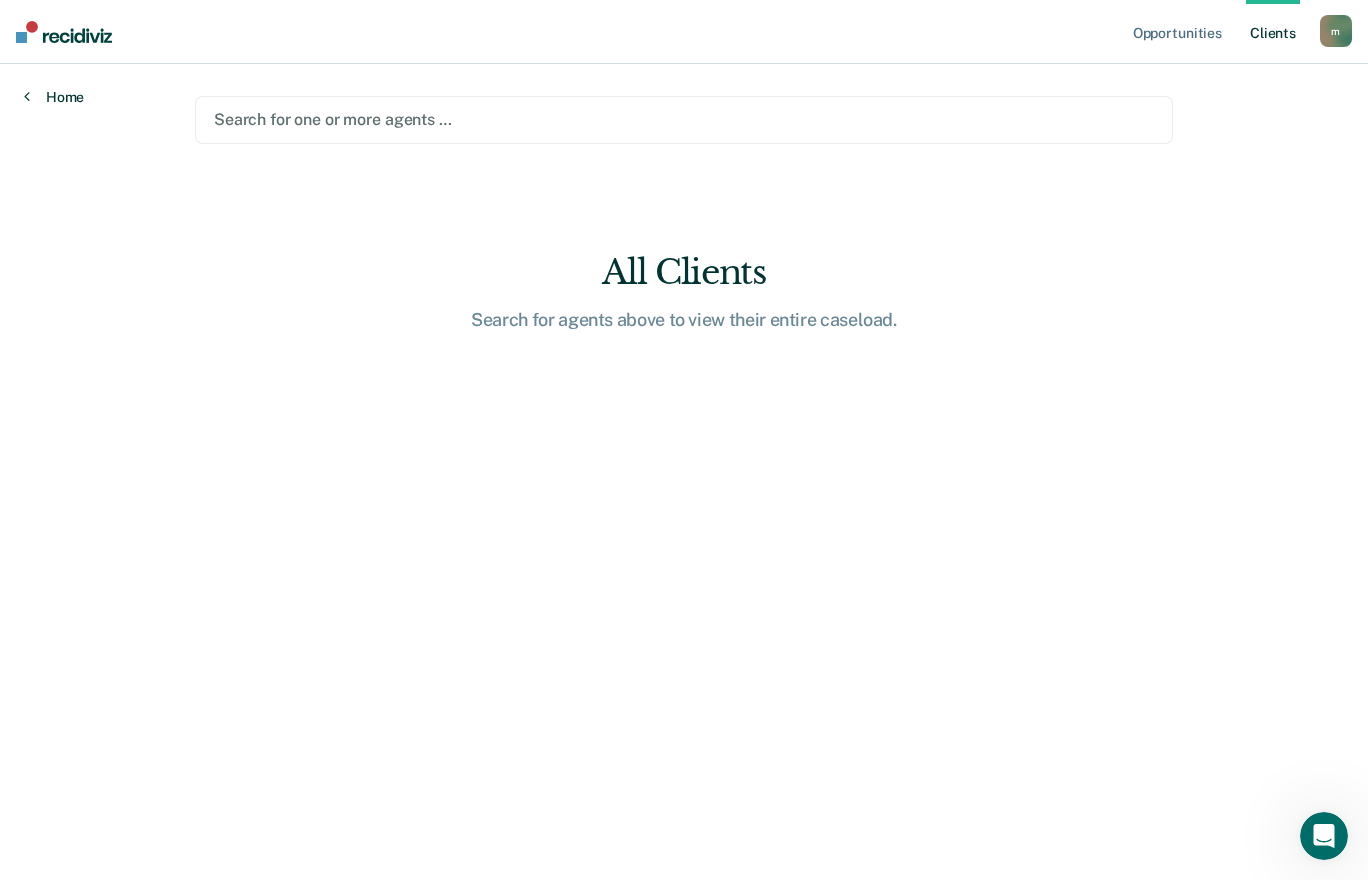 click on "Home" at bounding box center [54, 97] 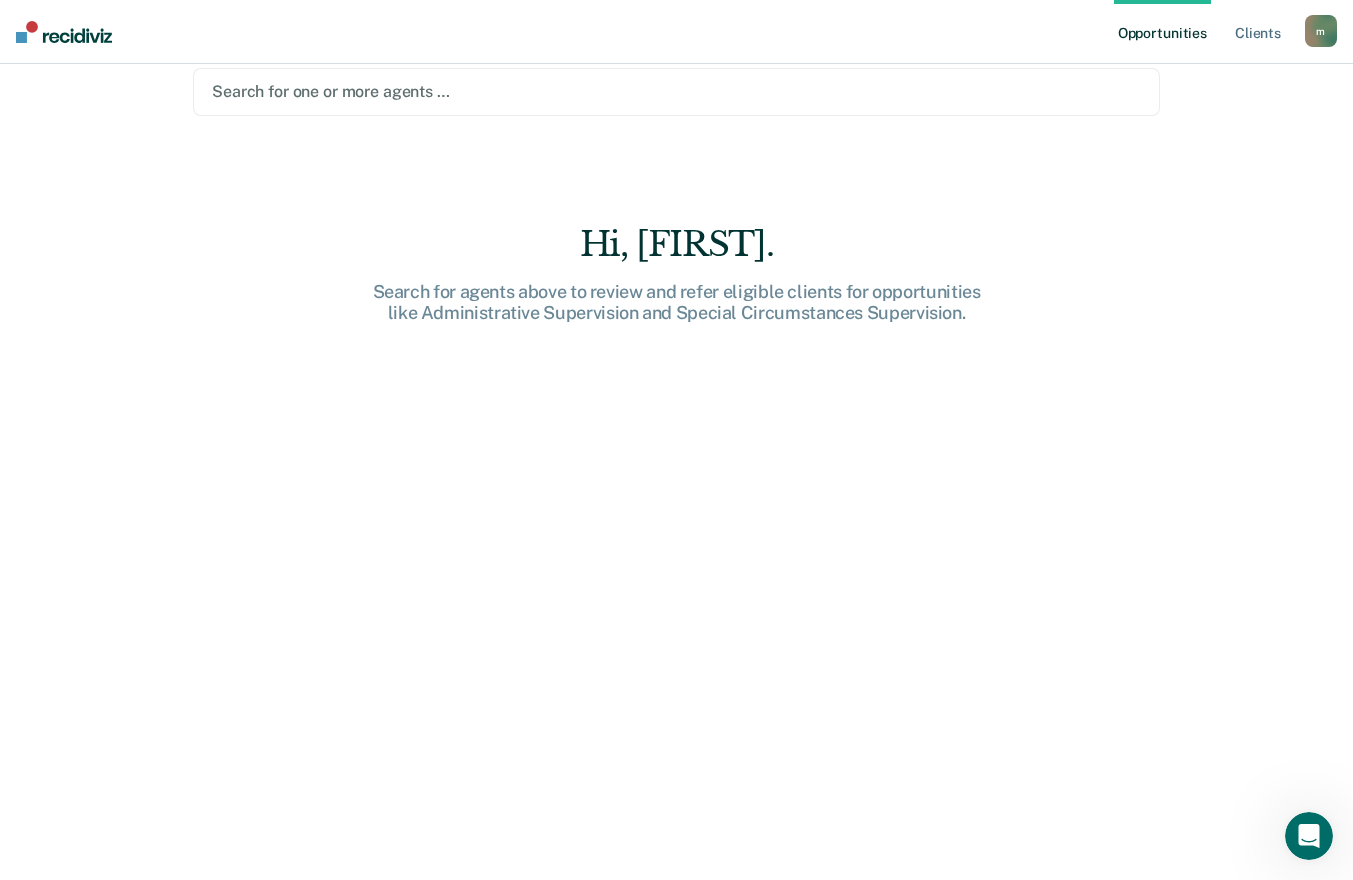 scroll, scrollTop: 0, scrollLeft: 0, axis: both 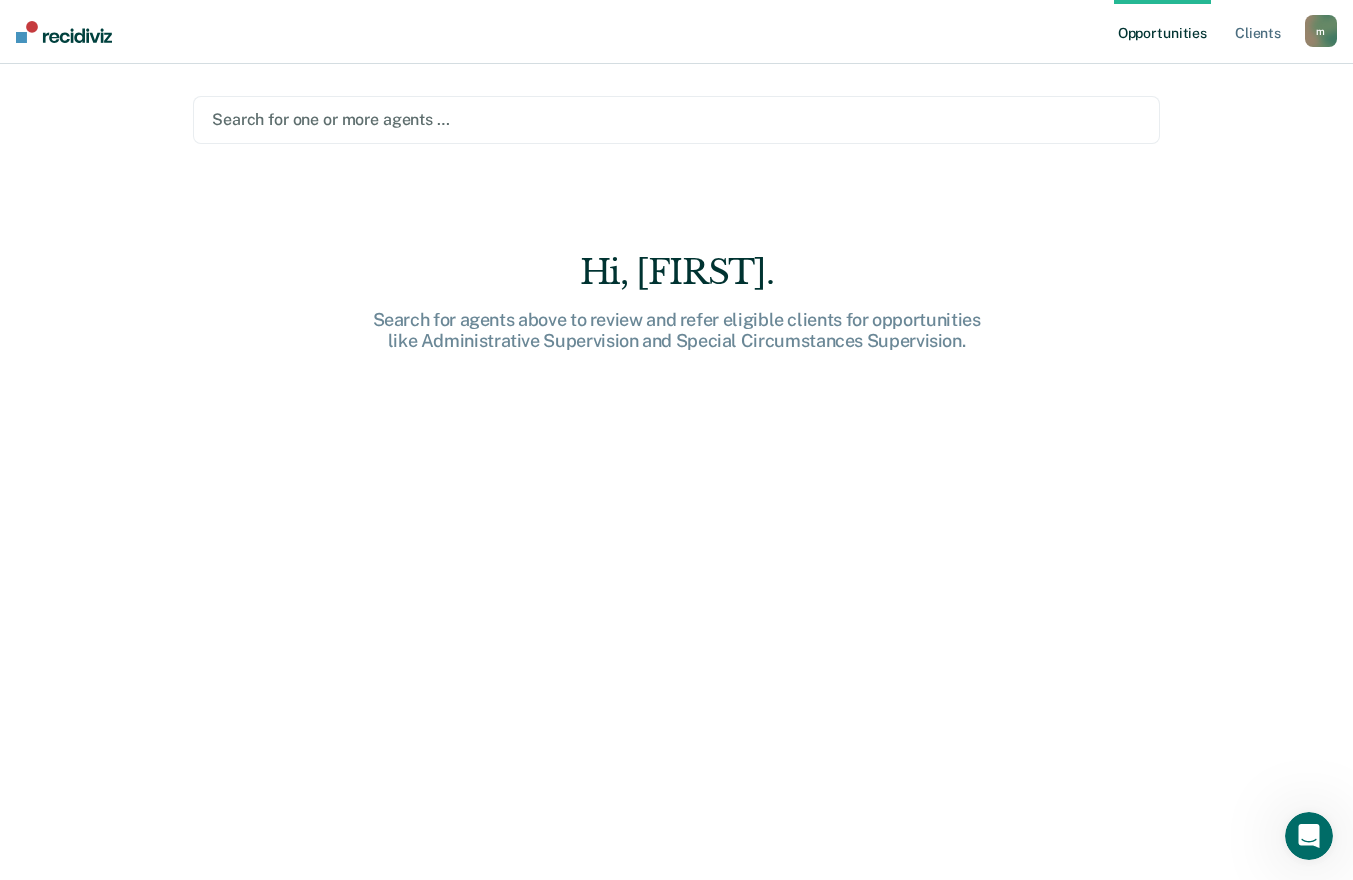 click on "m" at bounding box center (1321, 31) 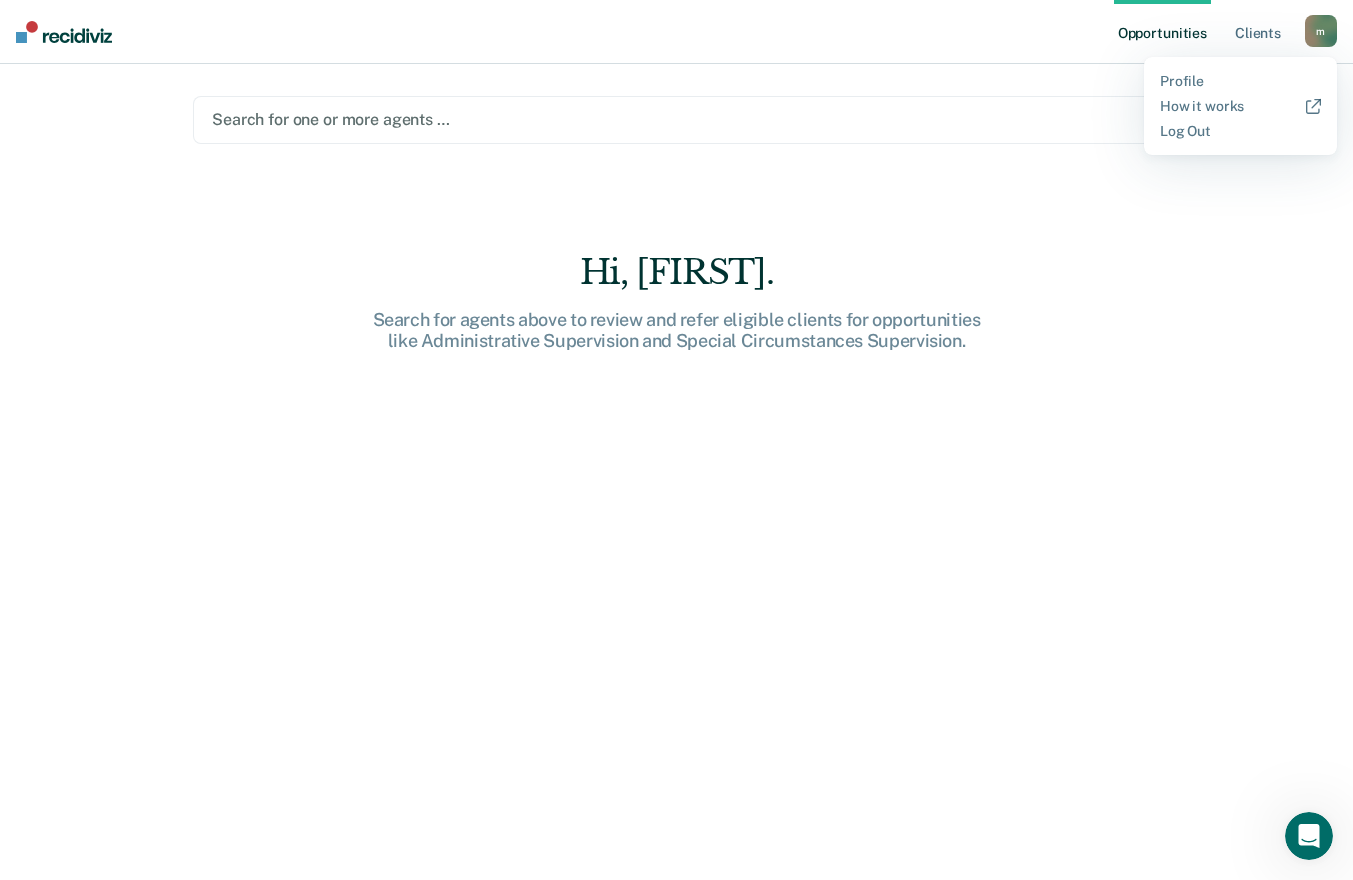 click on "Hi, Matthew. Search for agents above to review and refer eligible clients for
opportunities like Administrative Supervision and Special Circumstances Supervision." at bounding box center [676, 580] 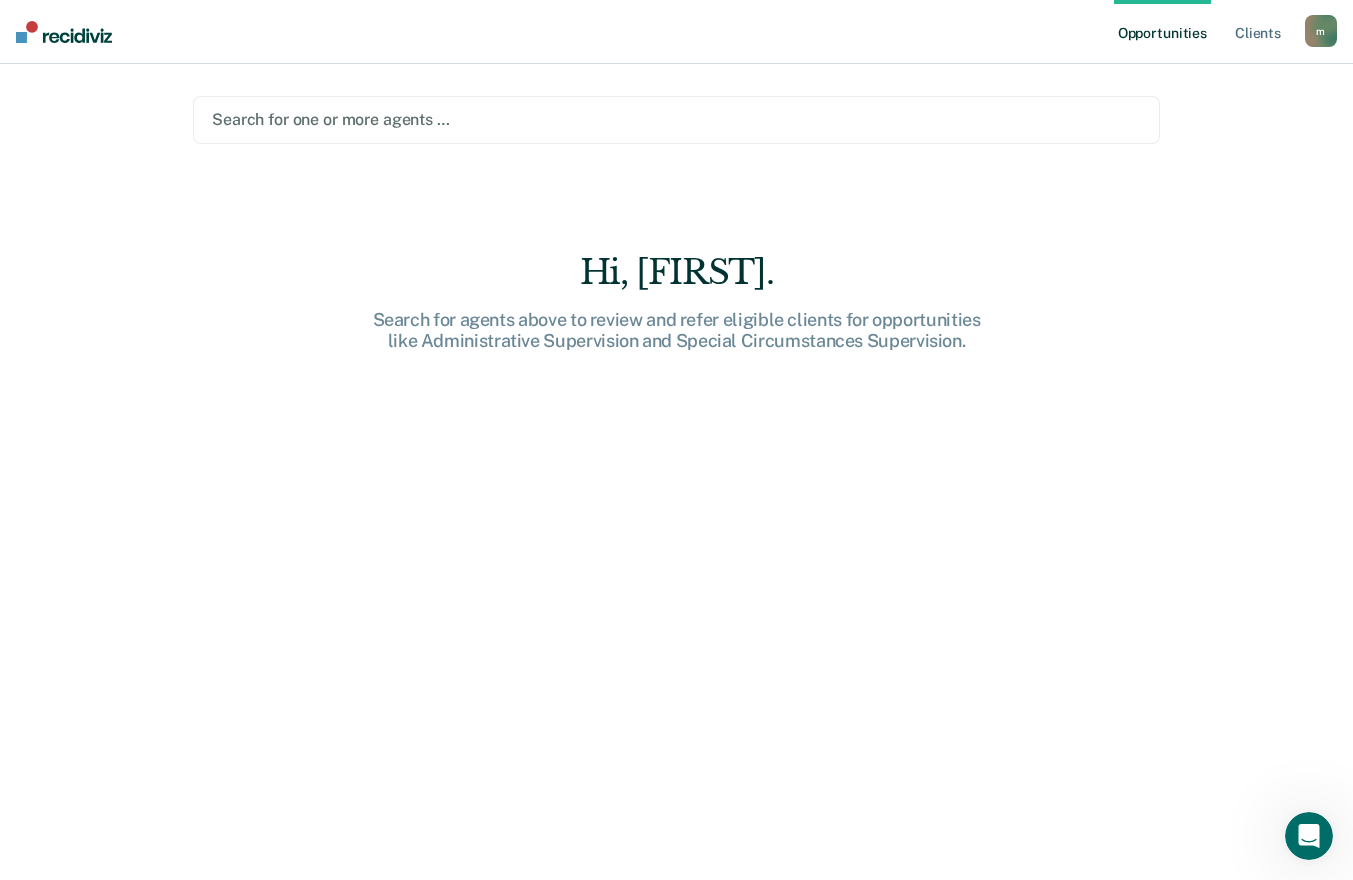 click at bounding box center (64, 32) 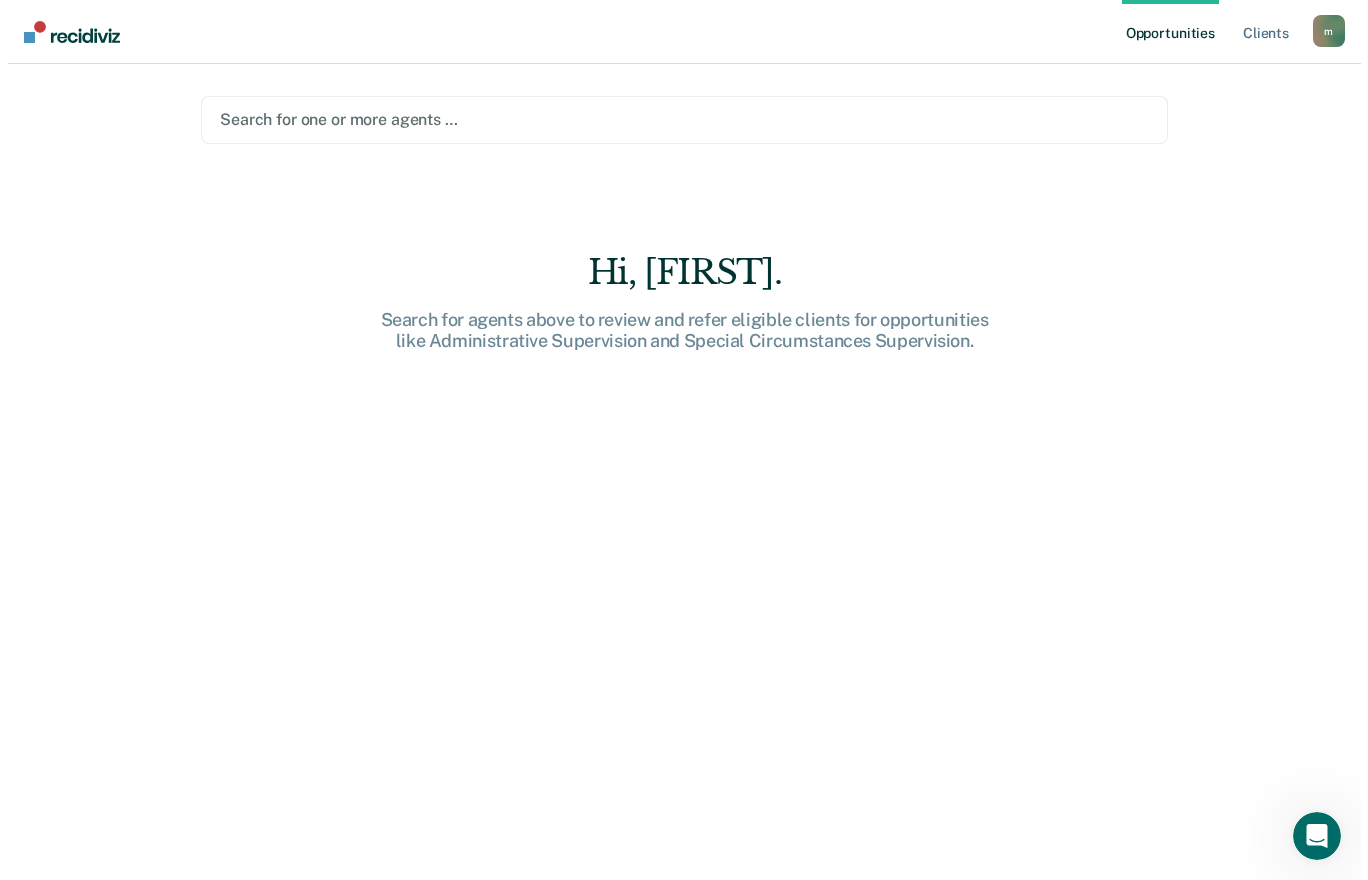 scroll, scrollTop: 0, scrollLeft: 0, axis: both 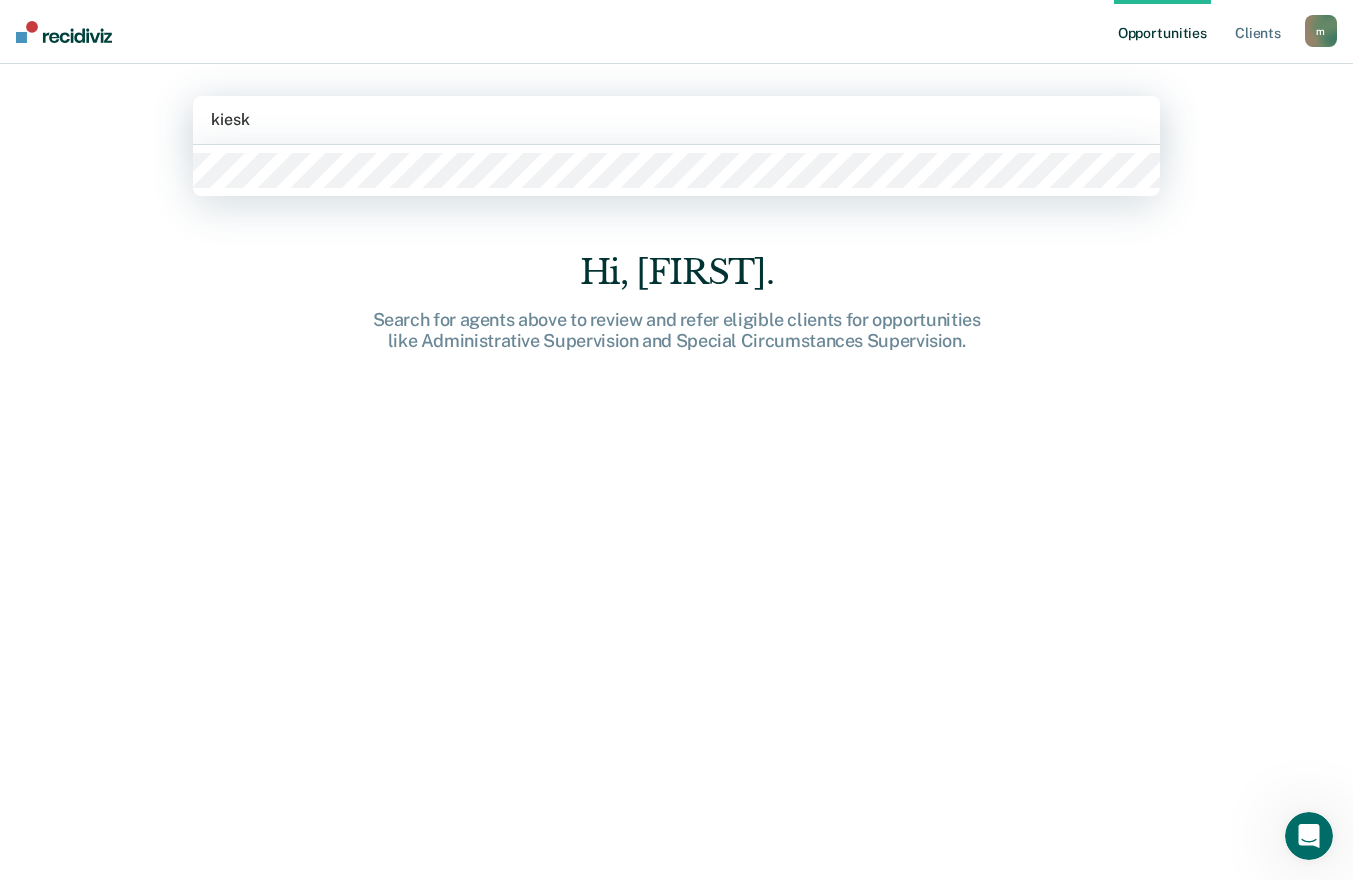 type on "kieski" 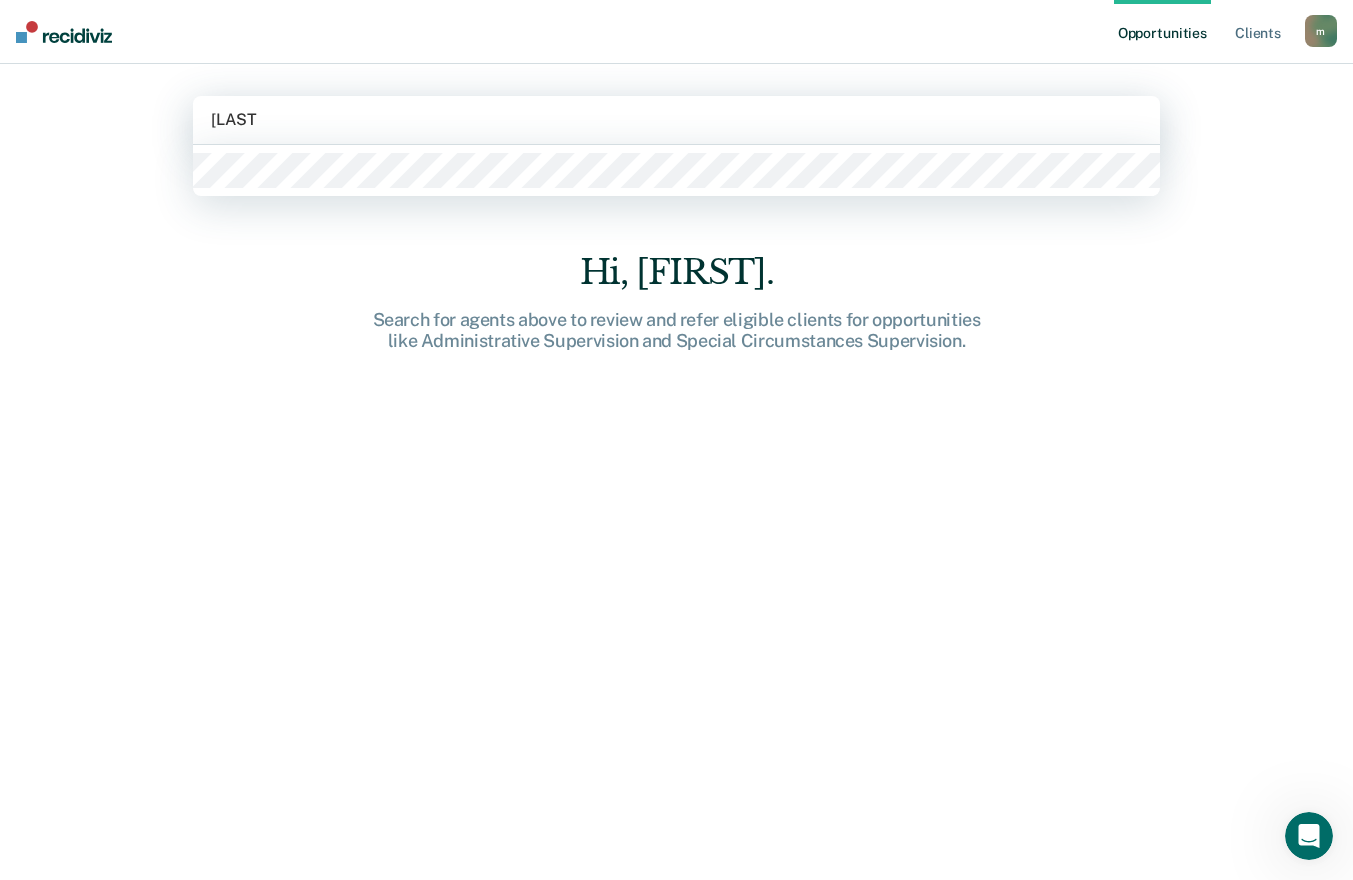 type 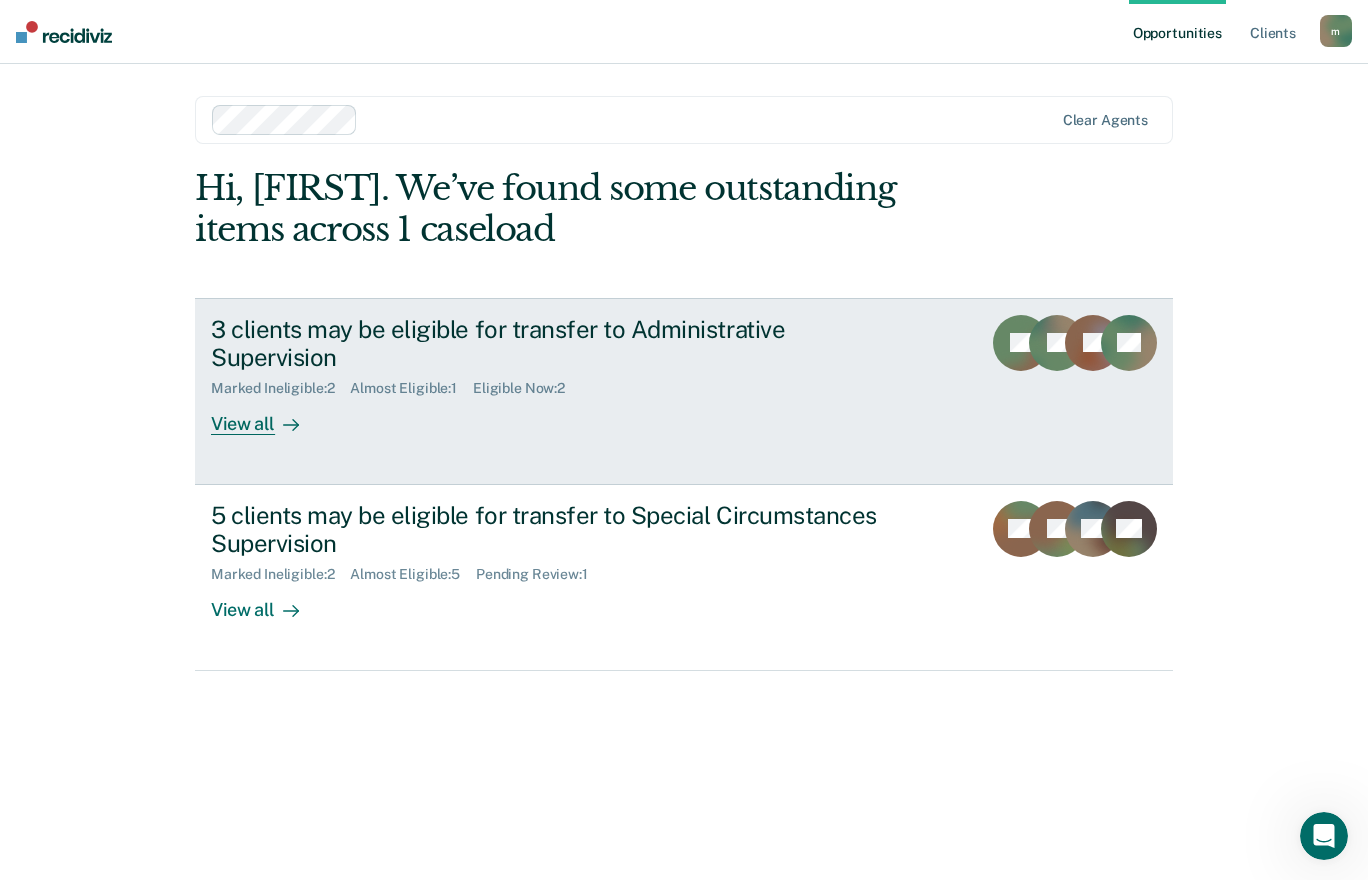 click on "View all" at bounding box center [267, 416] 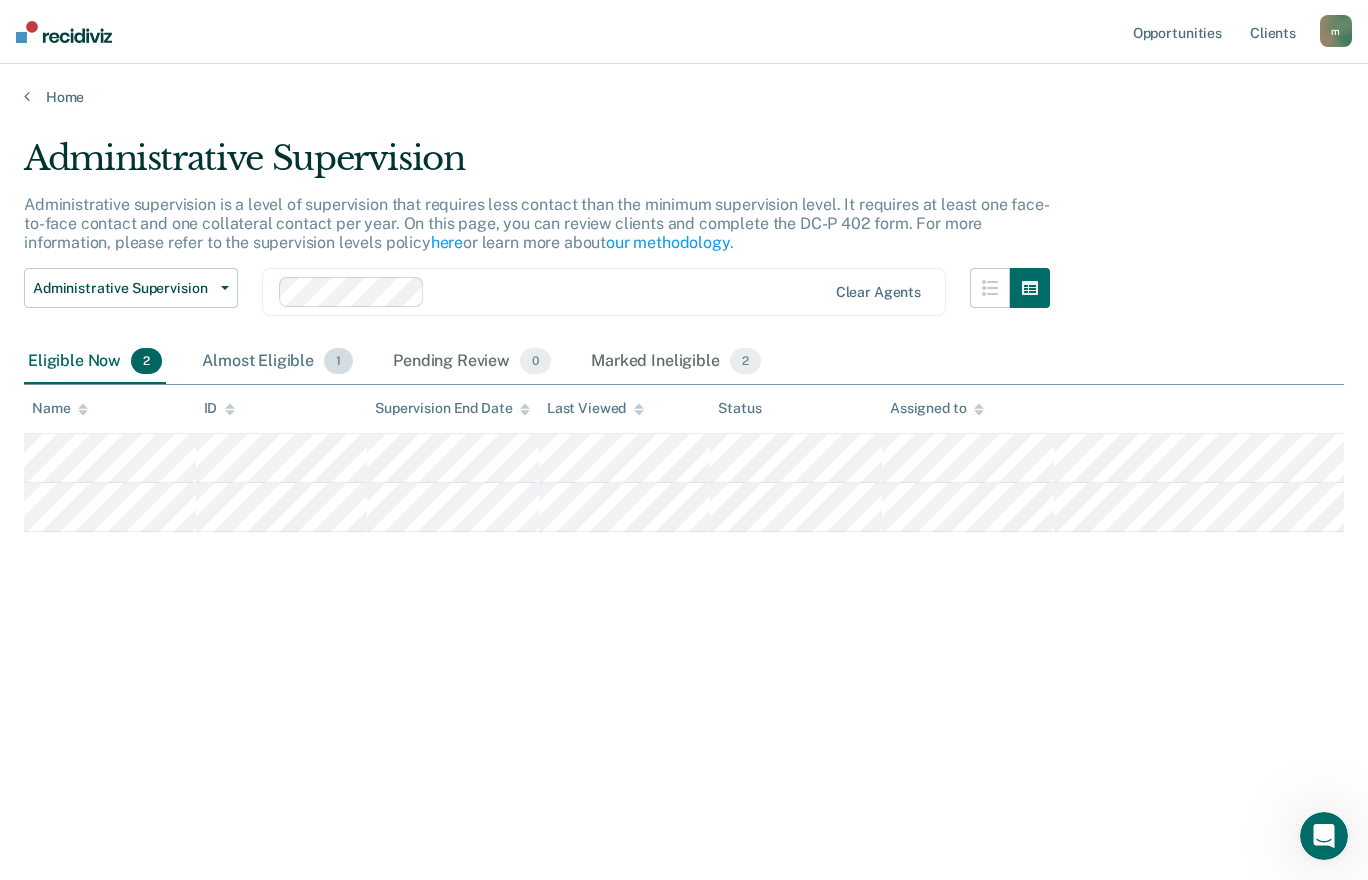 click on "Almost Eligible 1" at bounding box center (277, 362) 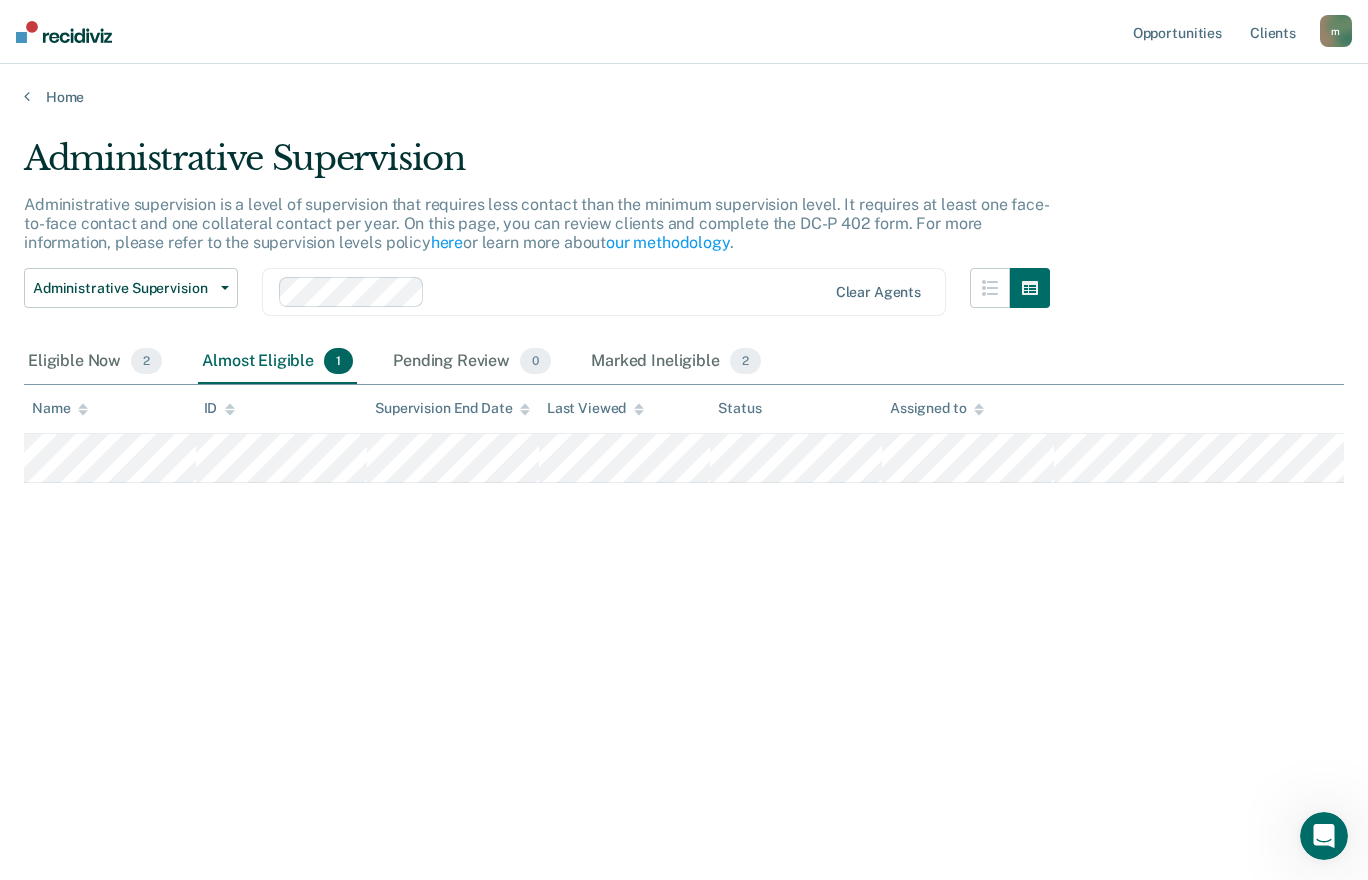 click on "Administrative Supervision Administrative Supervision Special Circumstances Supervision" at bounding box center (131, 304) 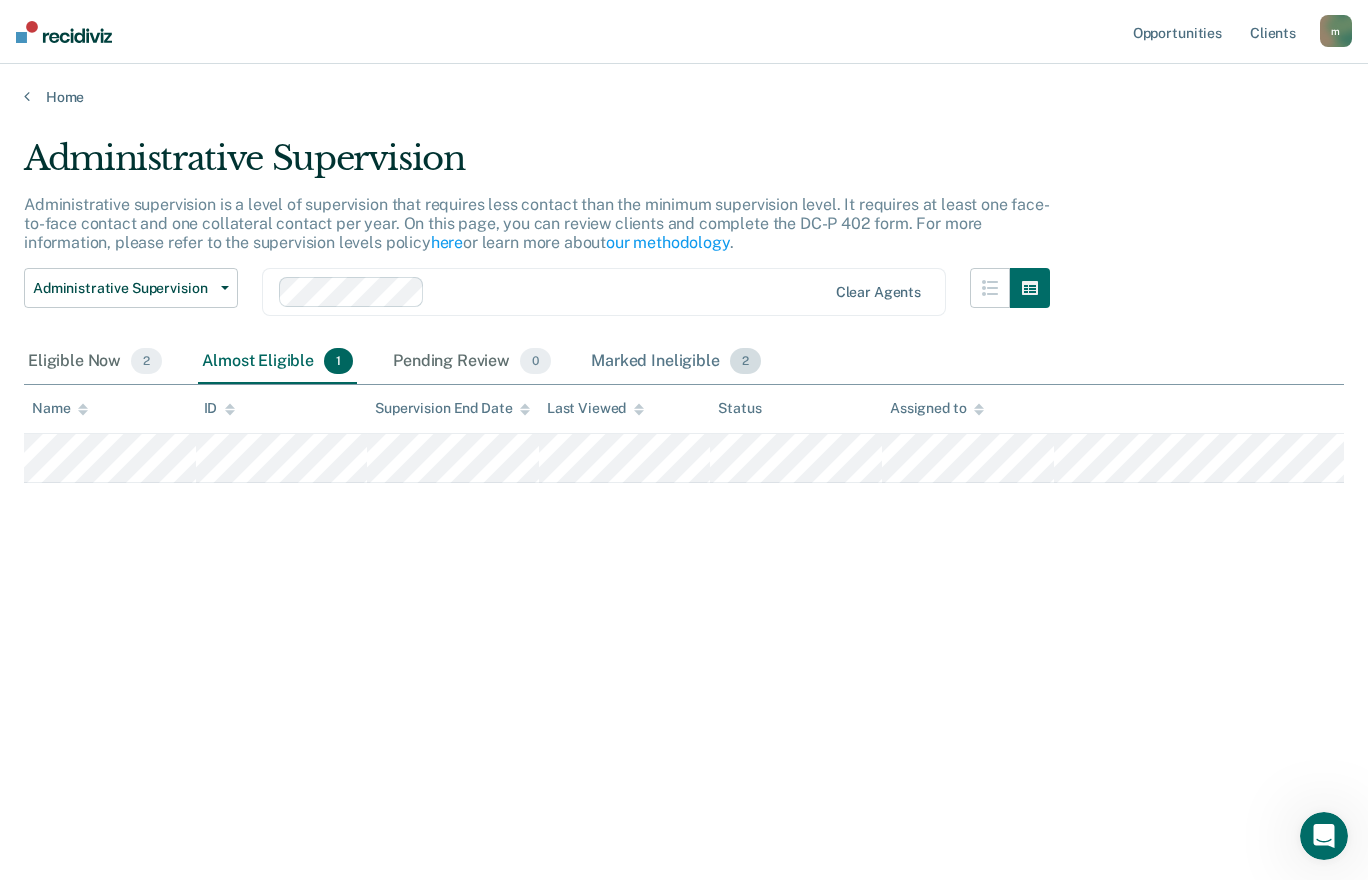 click on "Marked Ineligible 2" at bounding box center [676, 362] 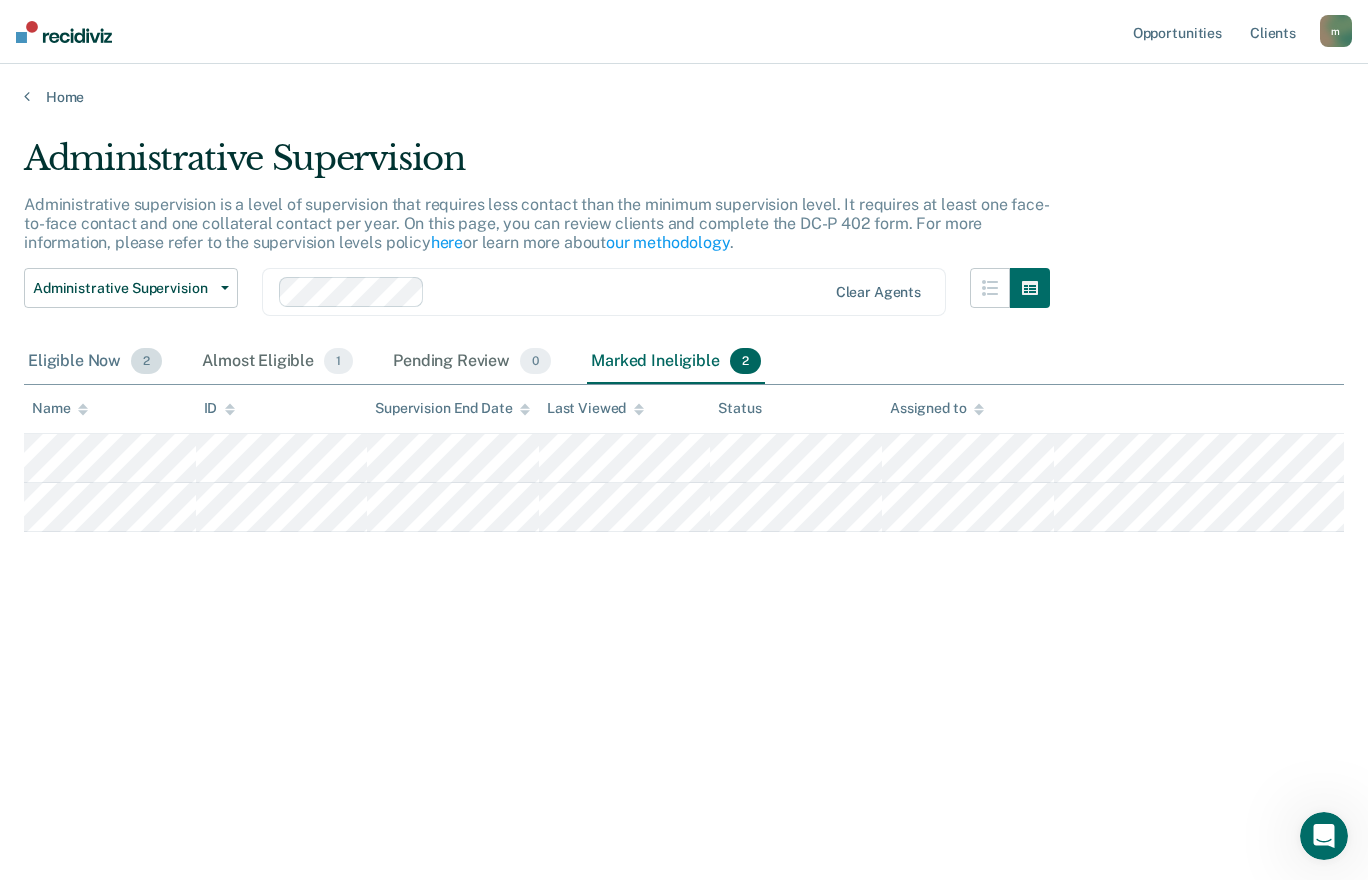 click on "Eligible Now 2" at bounding box center (95, 362) 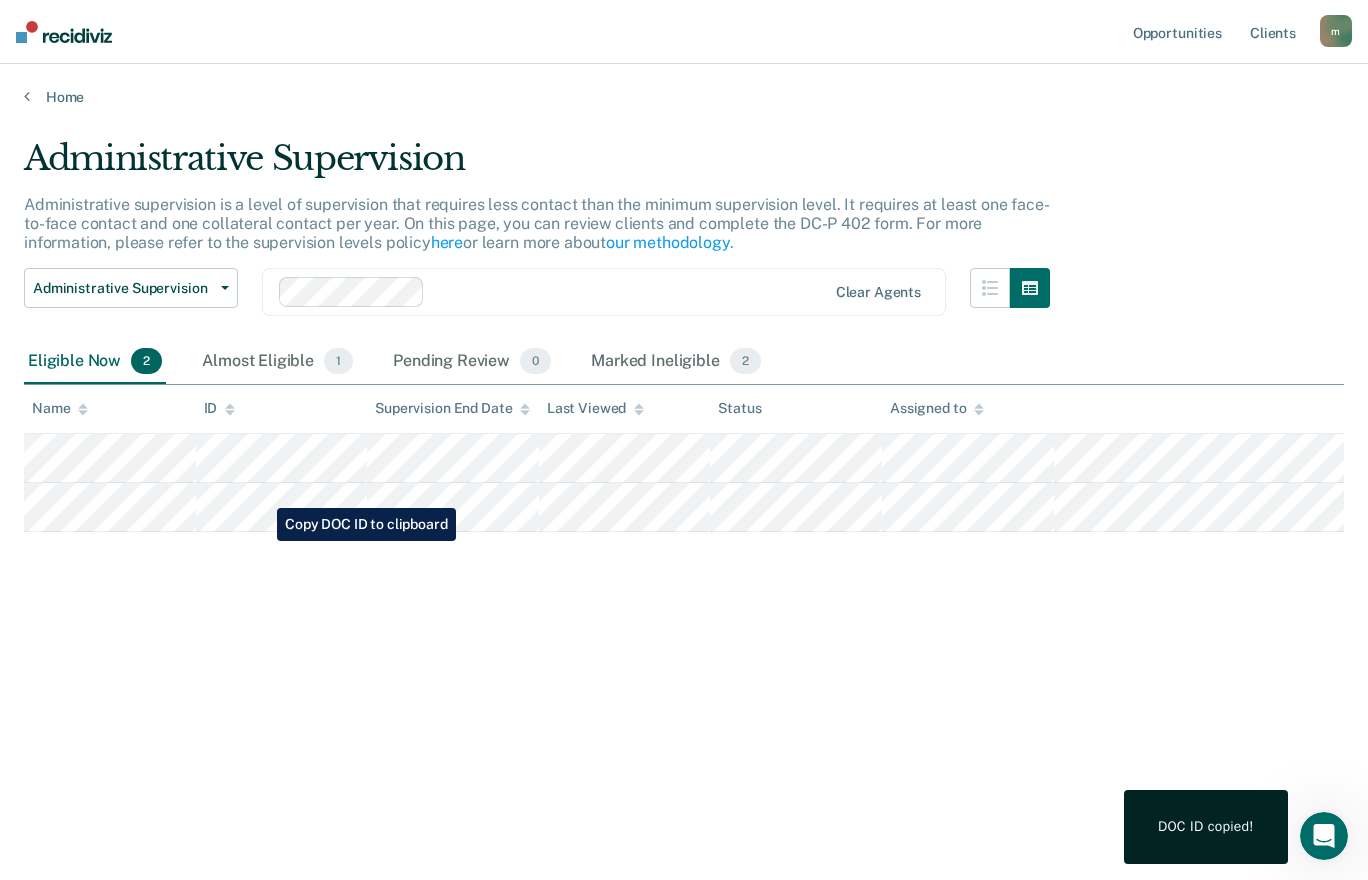 click on "Administrative Supervision   Administrative supervision is a level of supervision that requires less contact than the minimum supervision level. It requires at least one face-to-face contact and one collateral contact per year. On this page, you can review clients and complete the DC-P 402 form. For more information, please refer to the supervision levels policy  here  or learn more about  our methodology . Administrative Supervision Administrative Supervision Special Circumstances Supervision Clear   agents Eligible Now 2 Almost Eligible 1 Pending Review 0 Marked Ineligible 2
To pick up a draggable item, press the space bar.
While dragging, use the arrow keys to move the item.
Press space again to drop the item in its new position, or press escape to cancel.
Name ID Supervision End Date Last Viewed Status Assigned to" at bounding box center (684, 434) 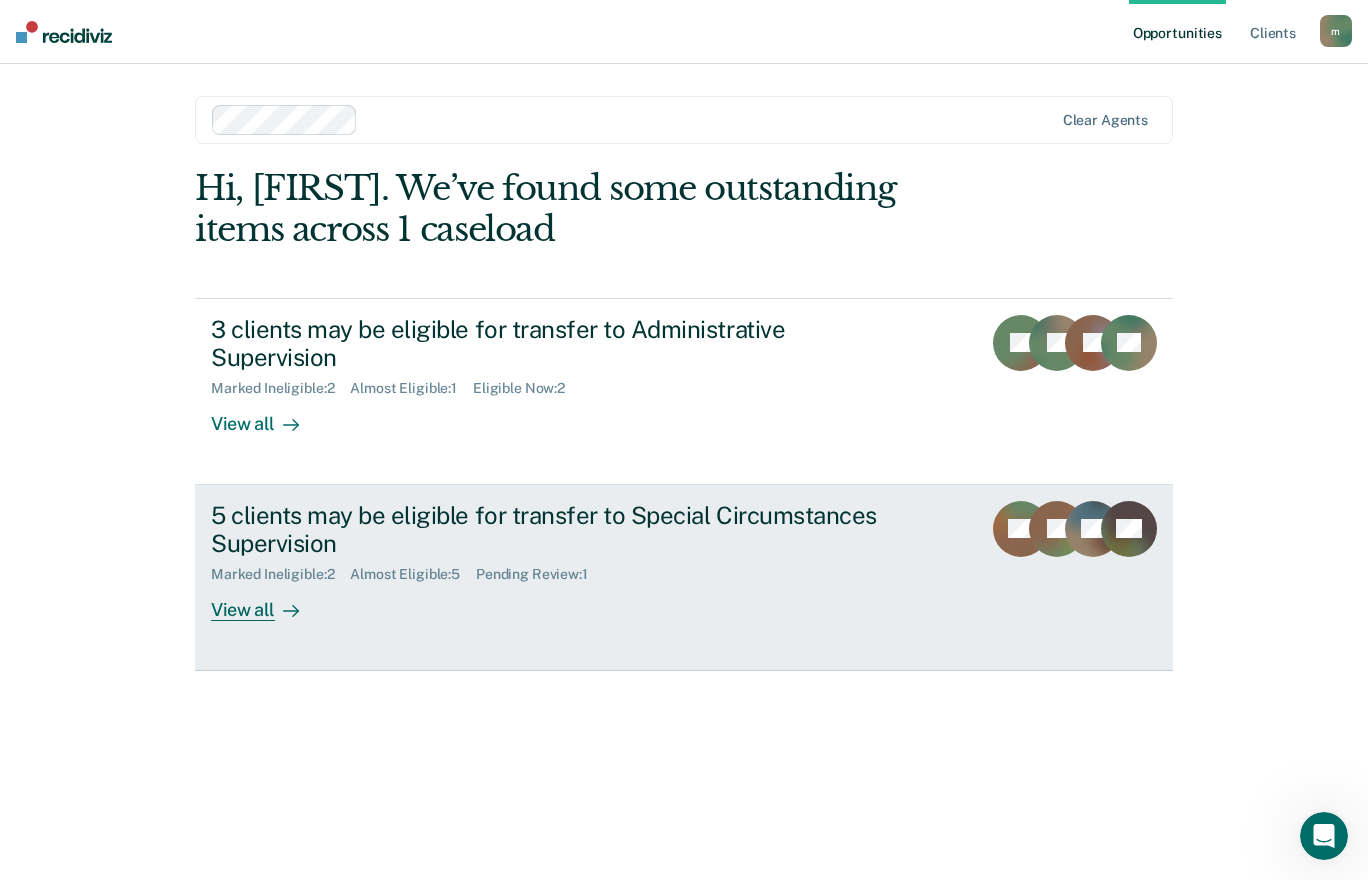 click on "5 clients may be eligible for transfer to Special Circumstances Supervision" at bounding box center (562, 530) 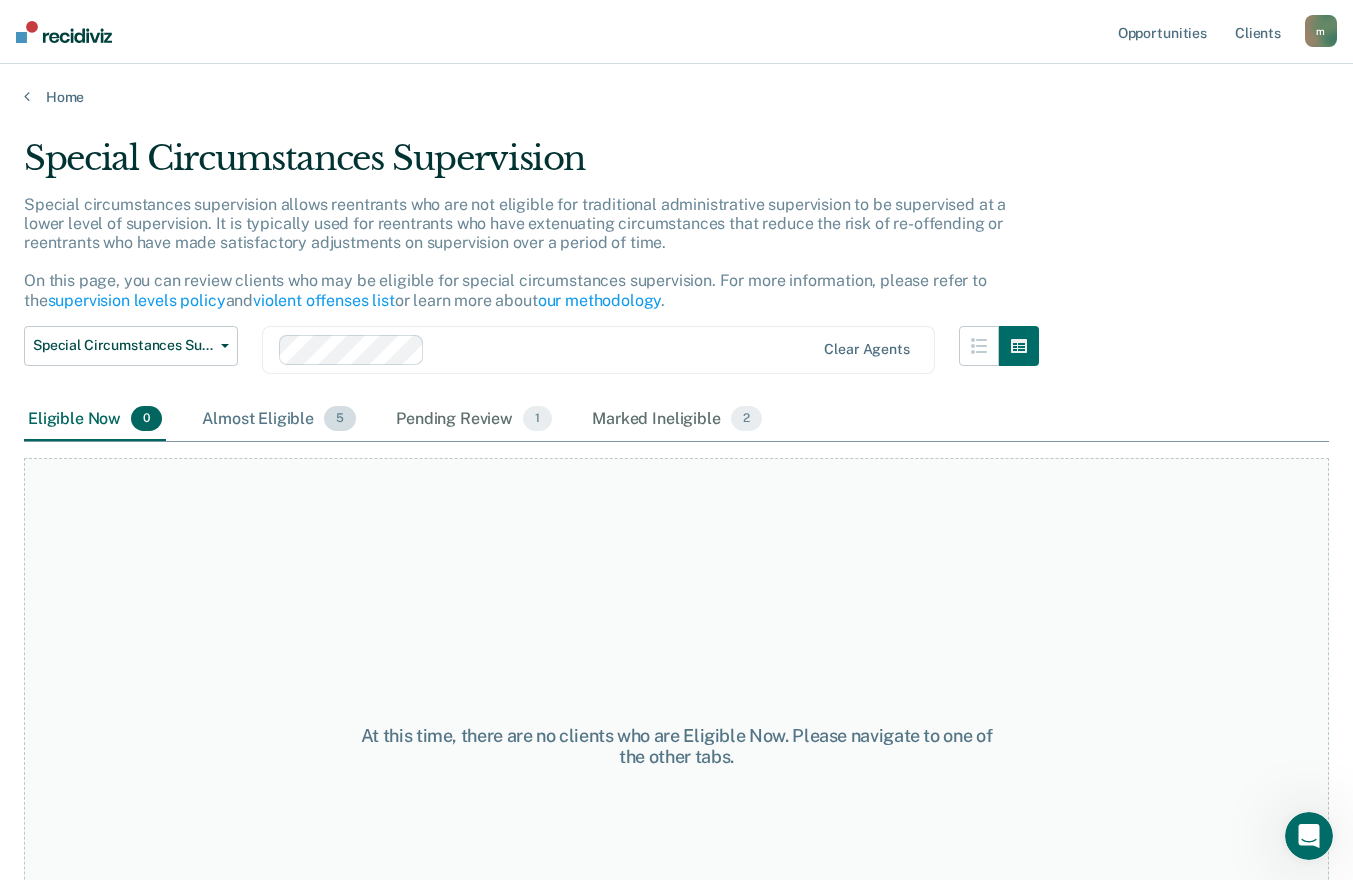 click on "Almost Eligible 5" at bounding box center [279, 420] 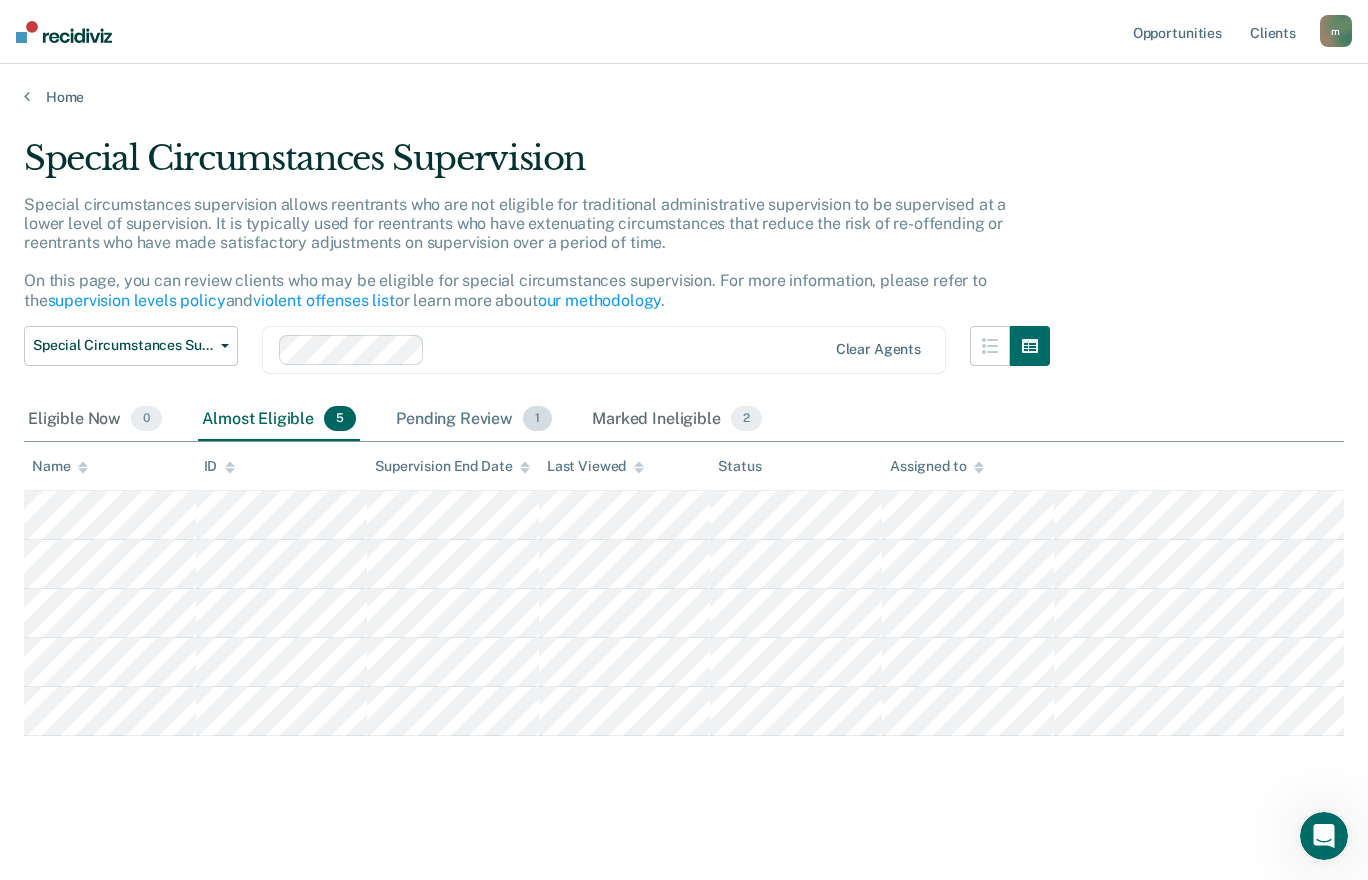 click on "Pending Review 1" at bounding box center (474, 420) 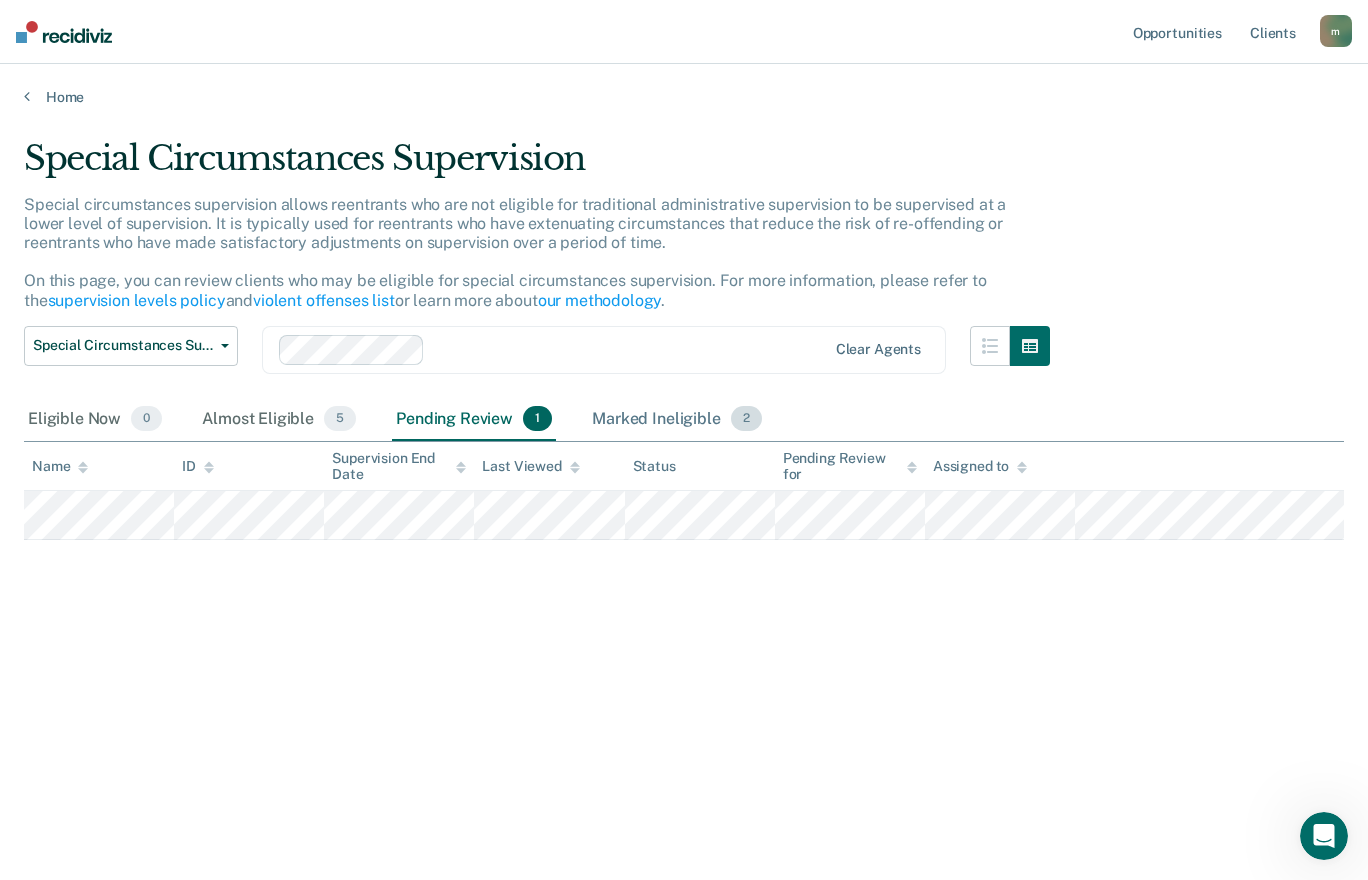 click on "Marked Ineligible 2" at bounding box center [677, 420] 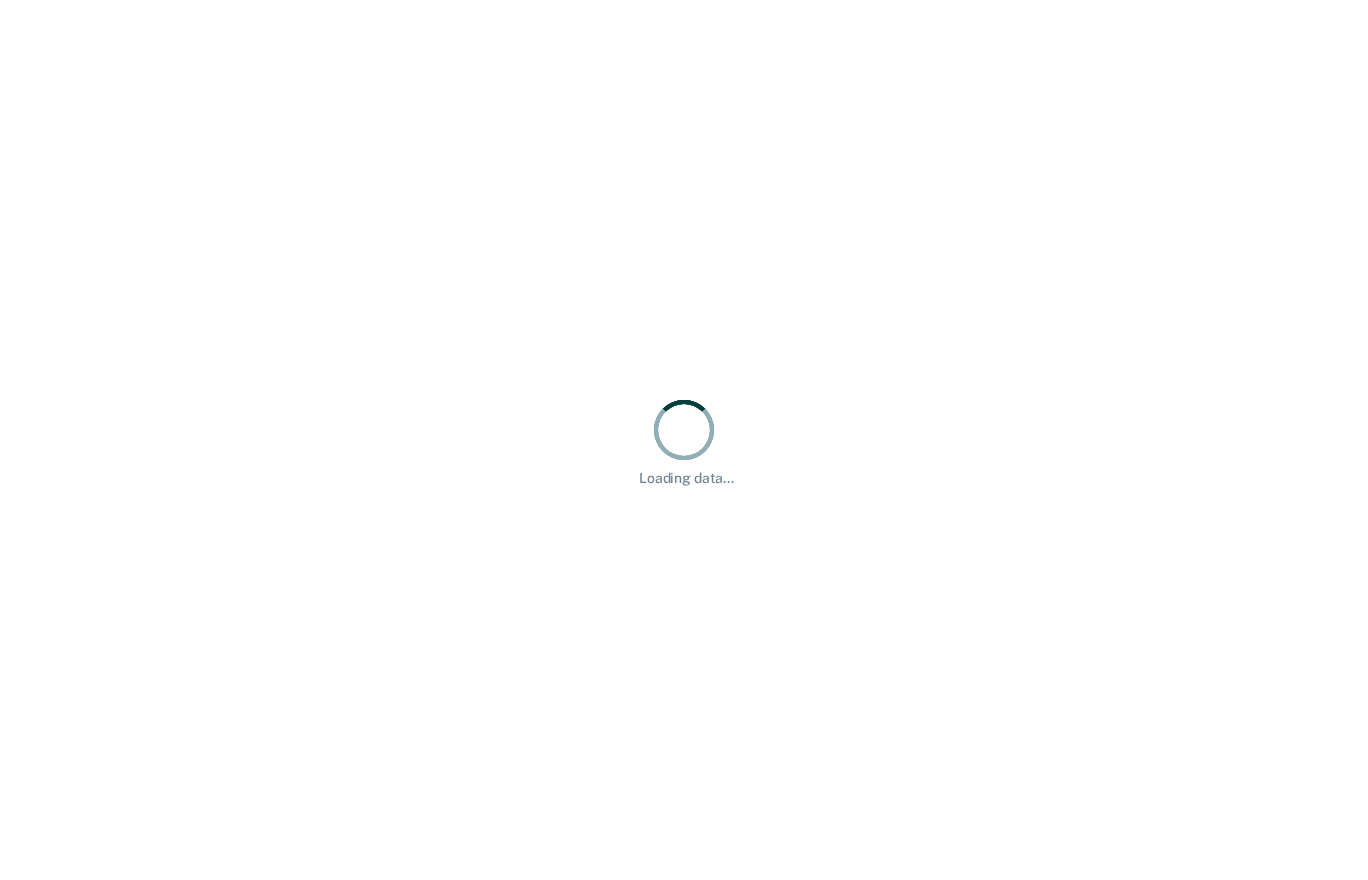 scroll, scrollTop: 0, scrollLeft: 0, axis: both 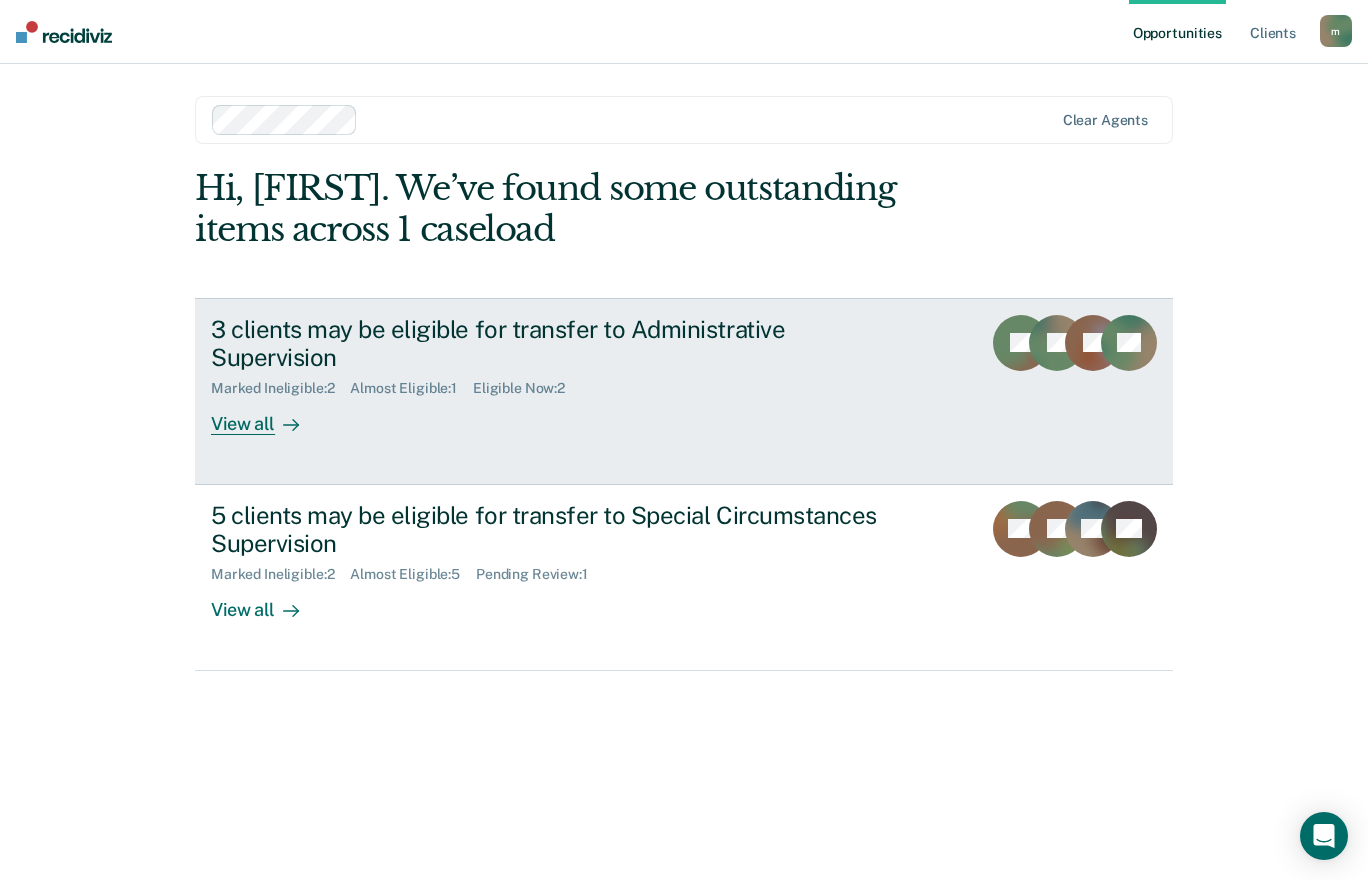 click on "3 clients may be eligible for transfer to Administrative Supervision" at bounding box center [562, 344] 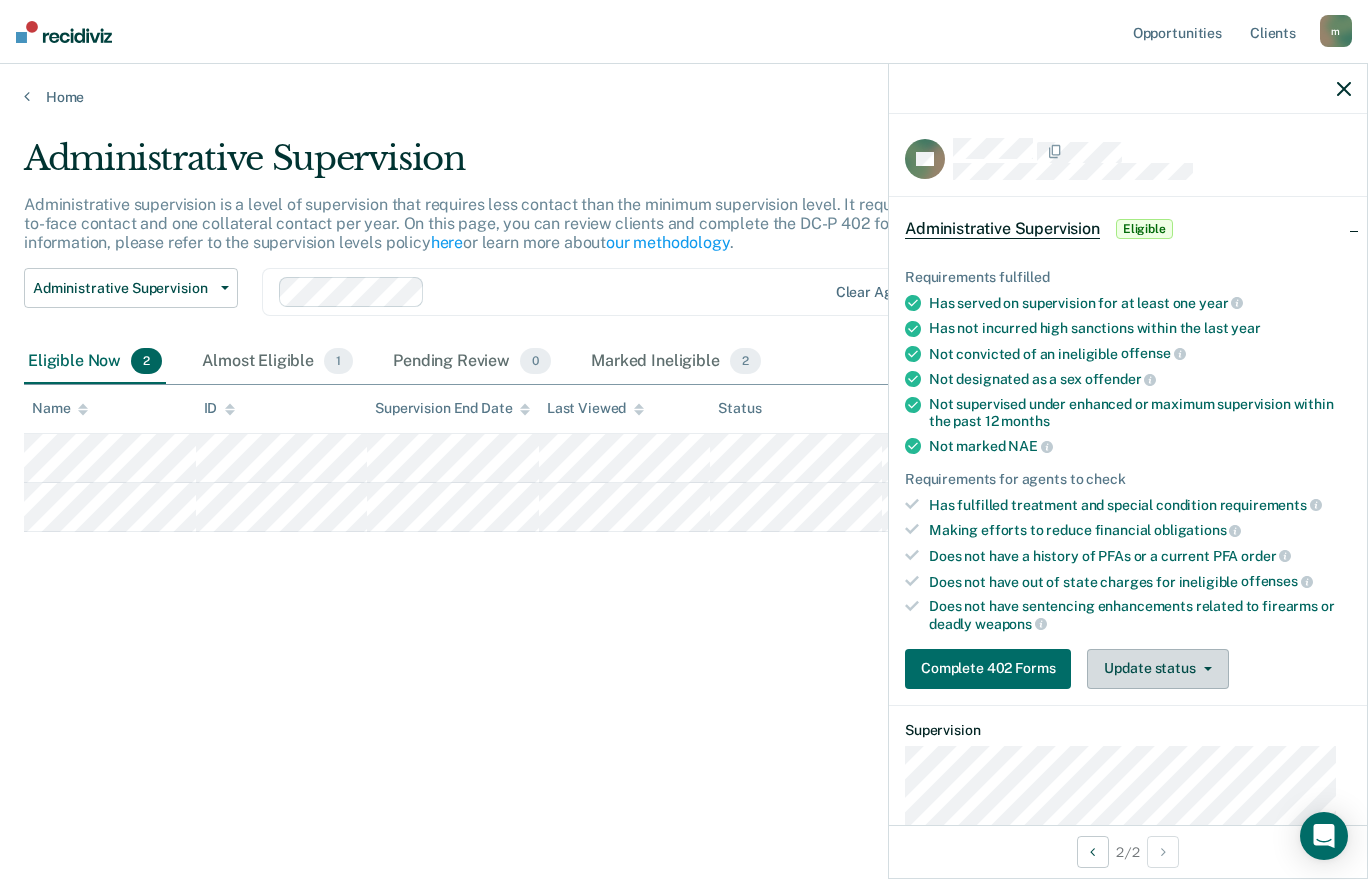 click 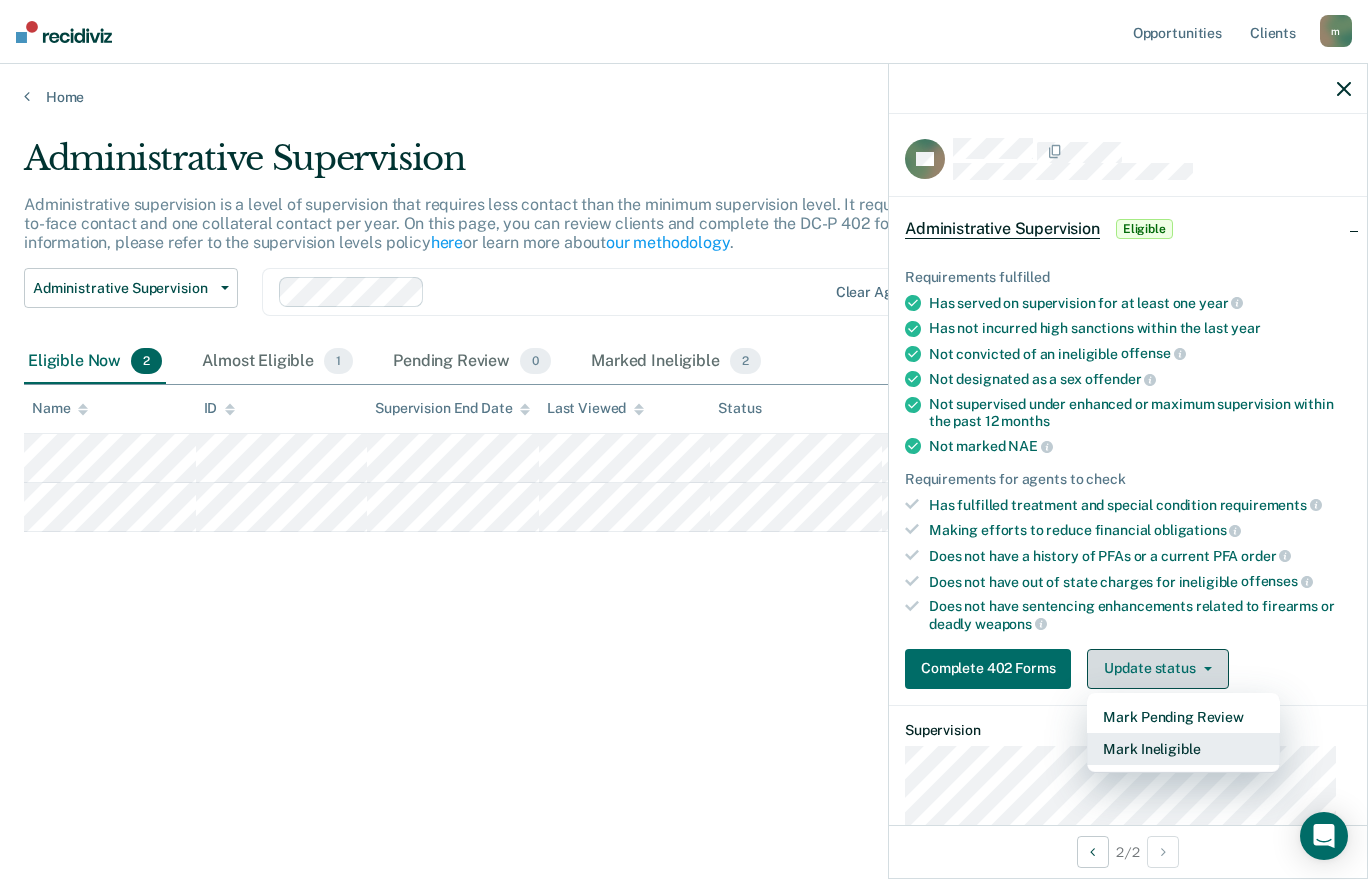 click on "Mark Ineligible" at bounding box center (1183, 749) 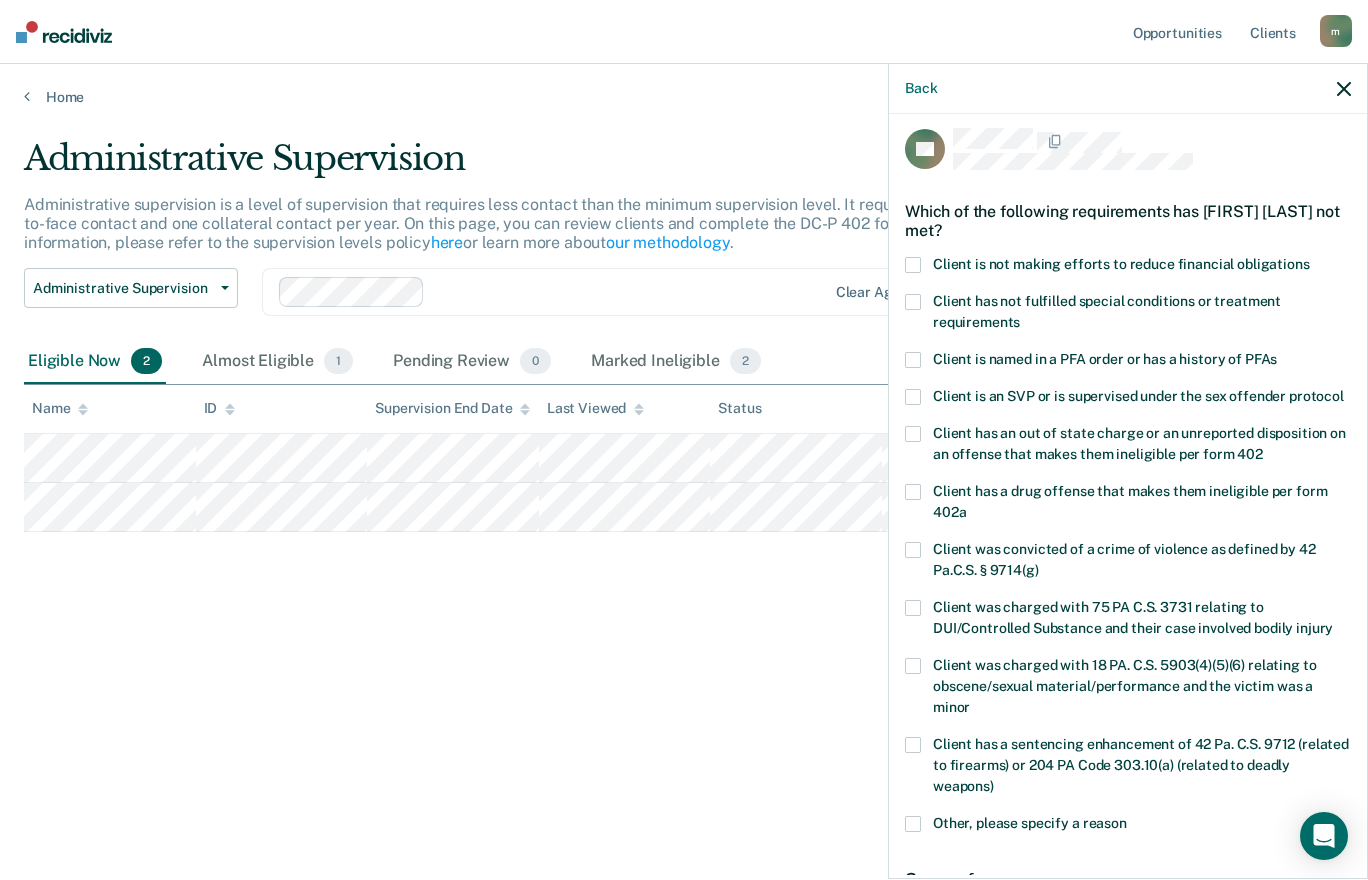 scroll, scrollTop: 10, scrollLeft: 0, axis: vertical 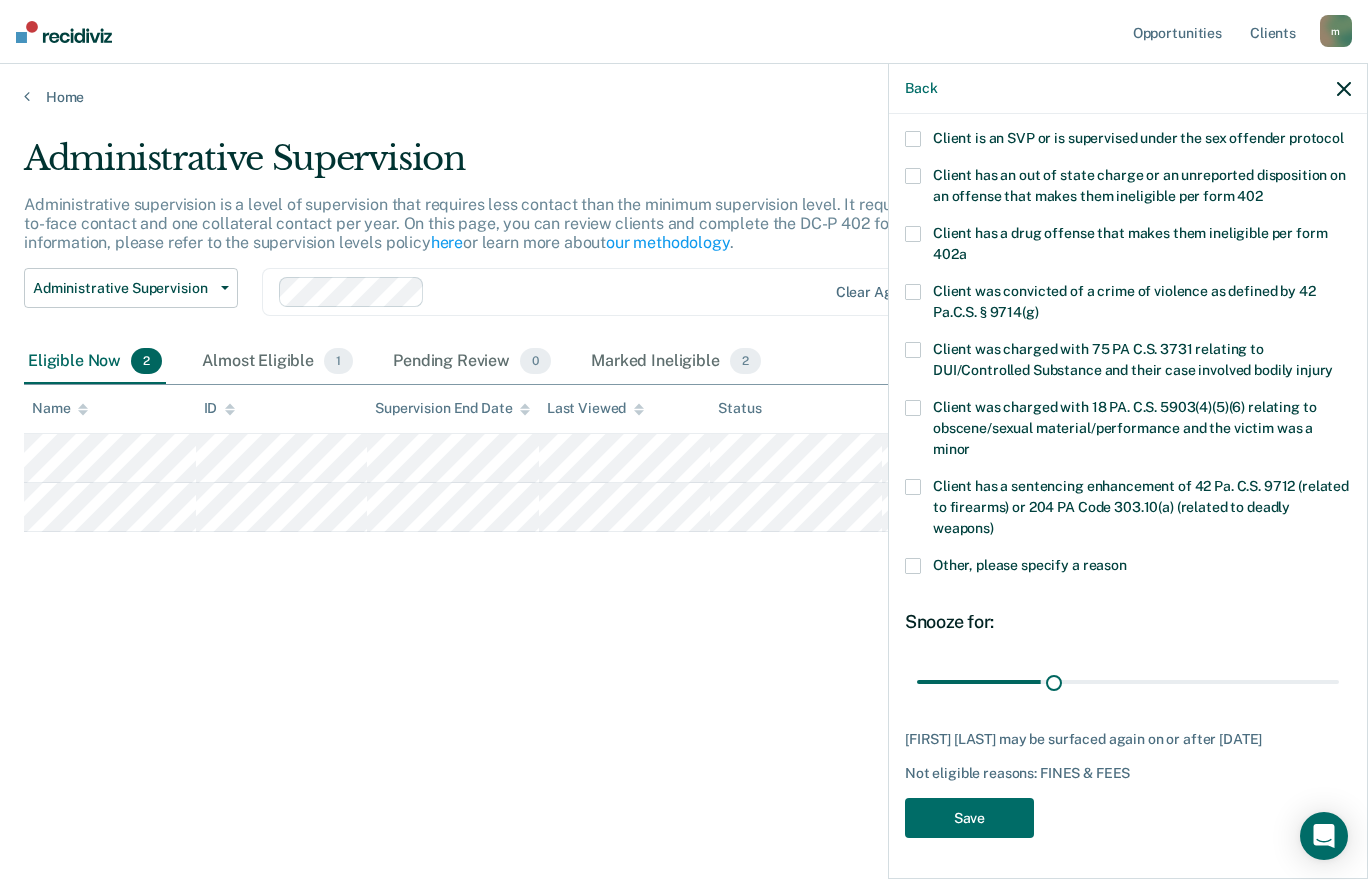 type on "61" 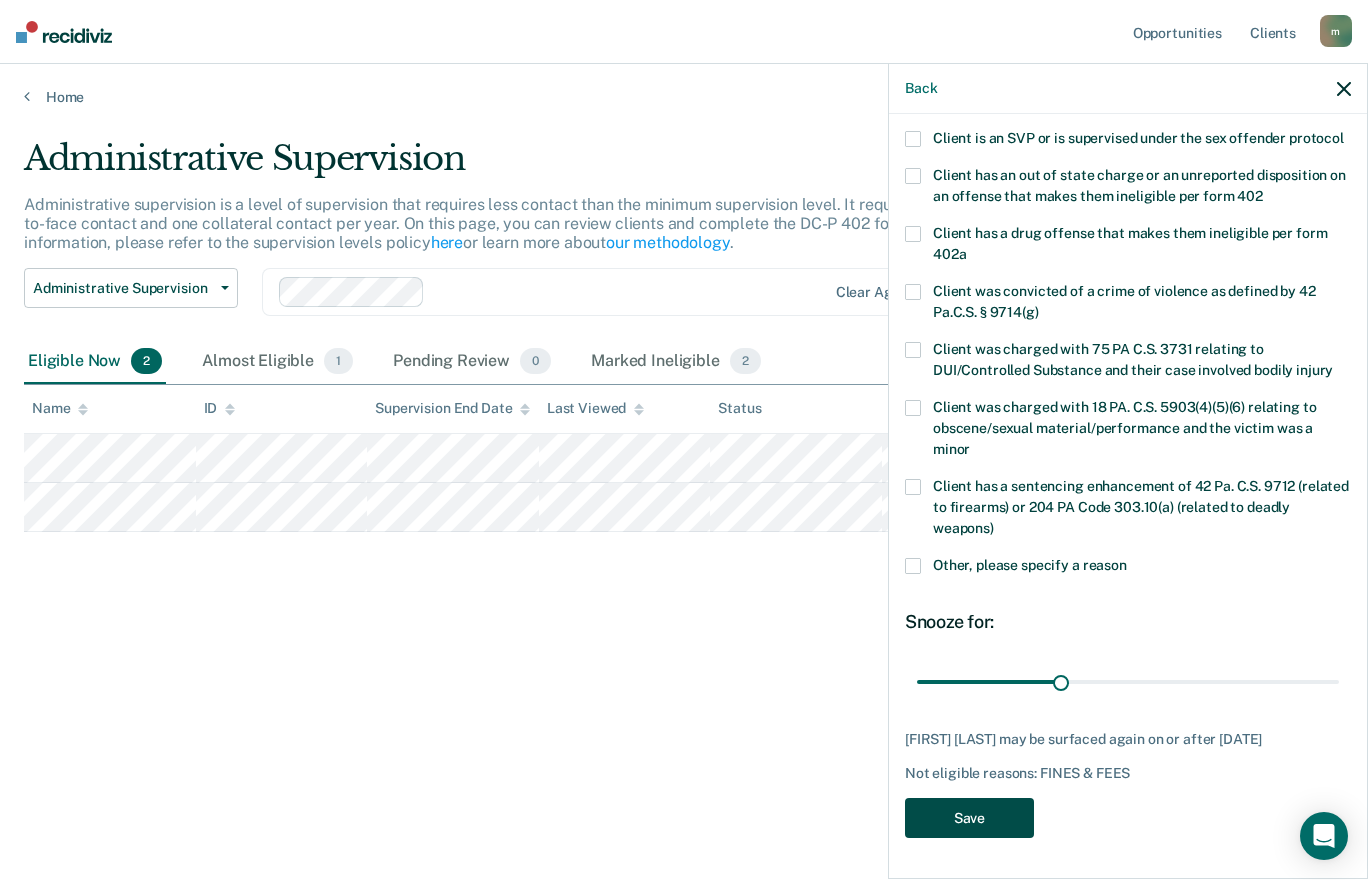 click on "Save" at bounding box center [969, 818] 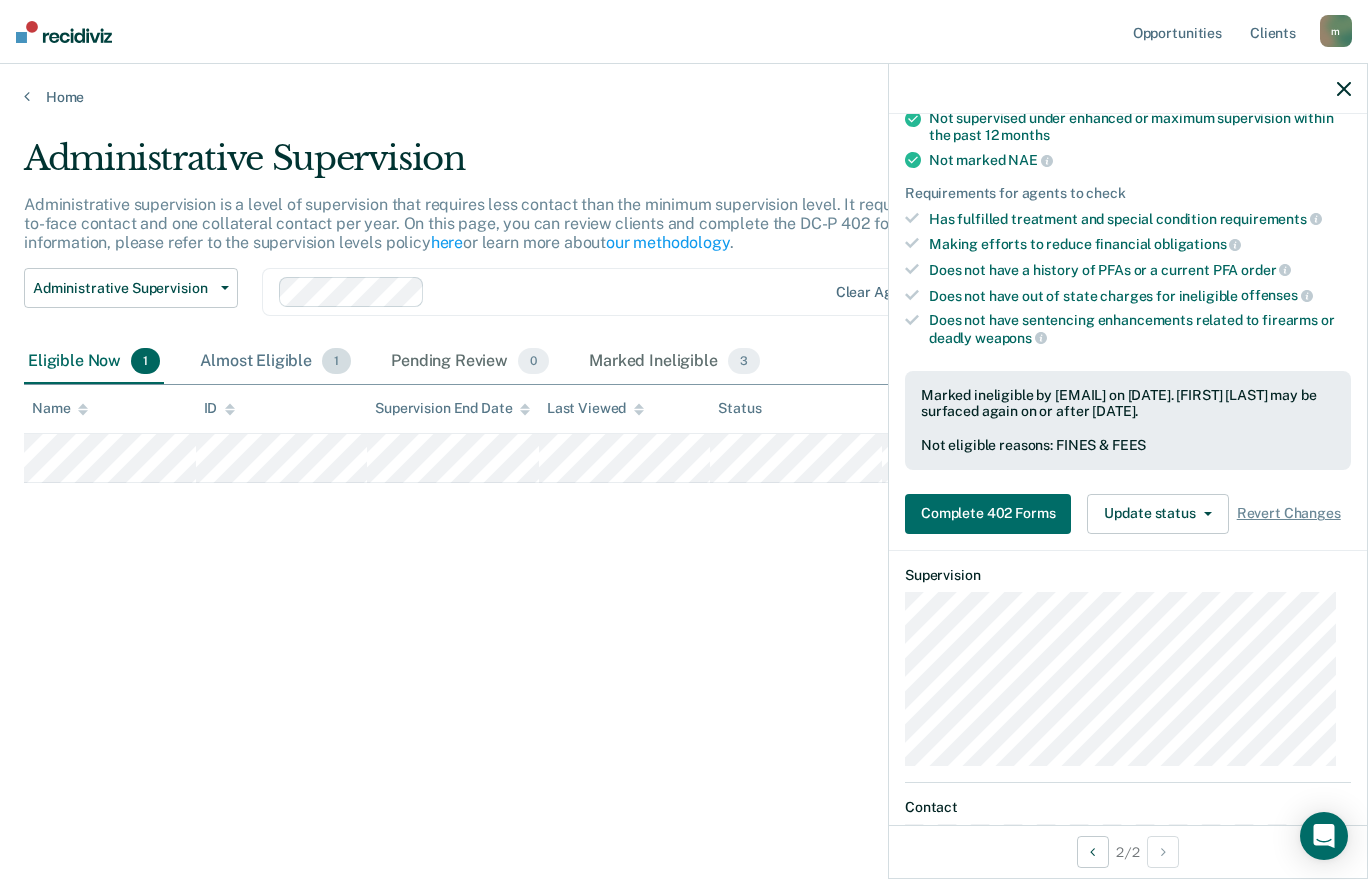click on "Almost Eligible 1" at bounding box center (275, 362) 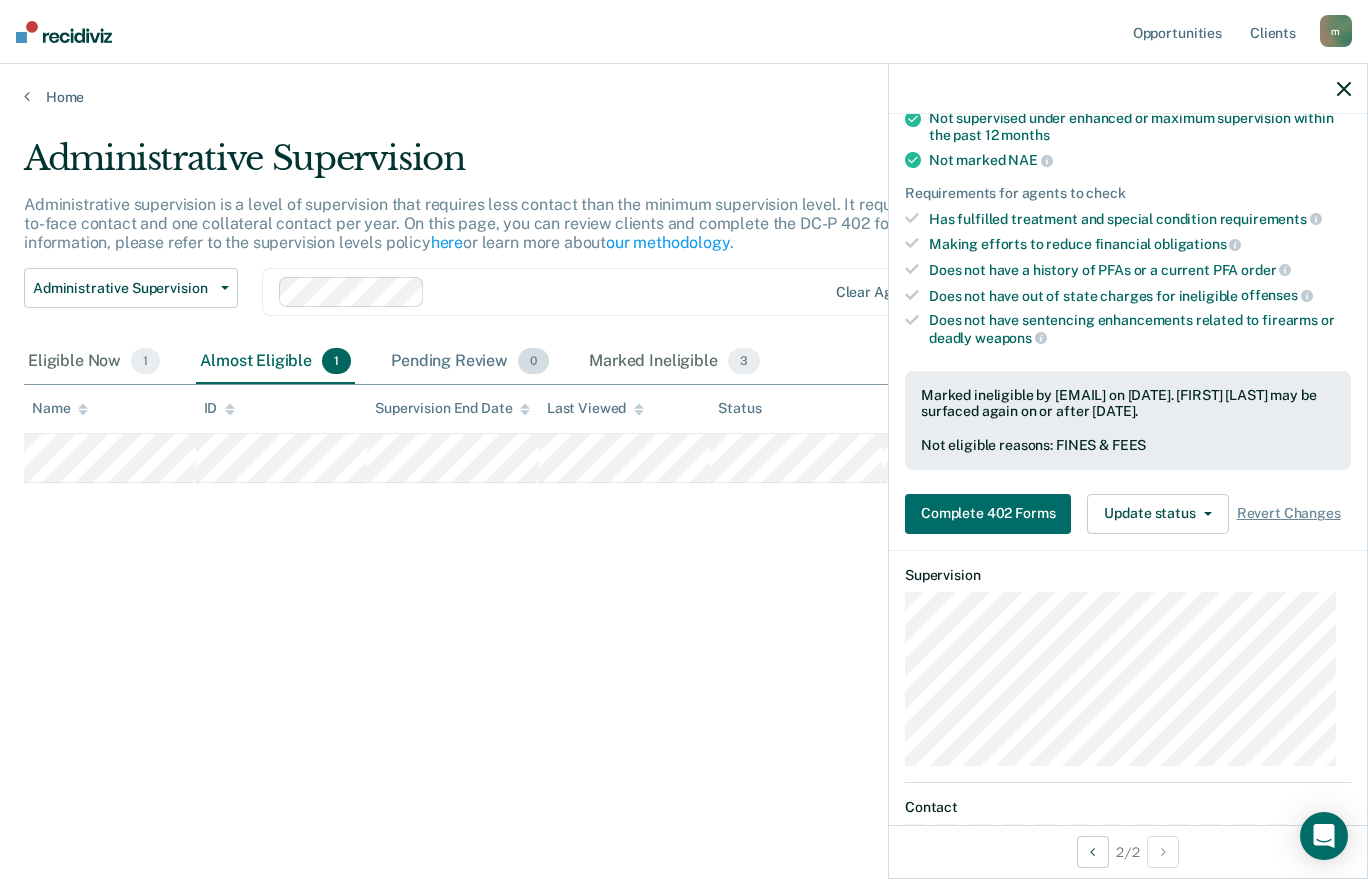 click on "Pending Review 0" at bounding box center (470, 362) 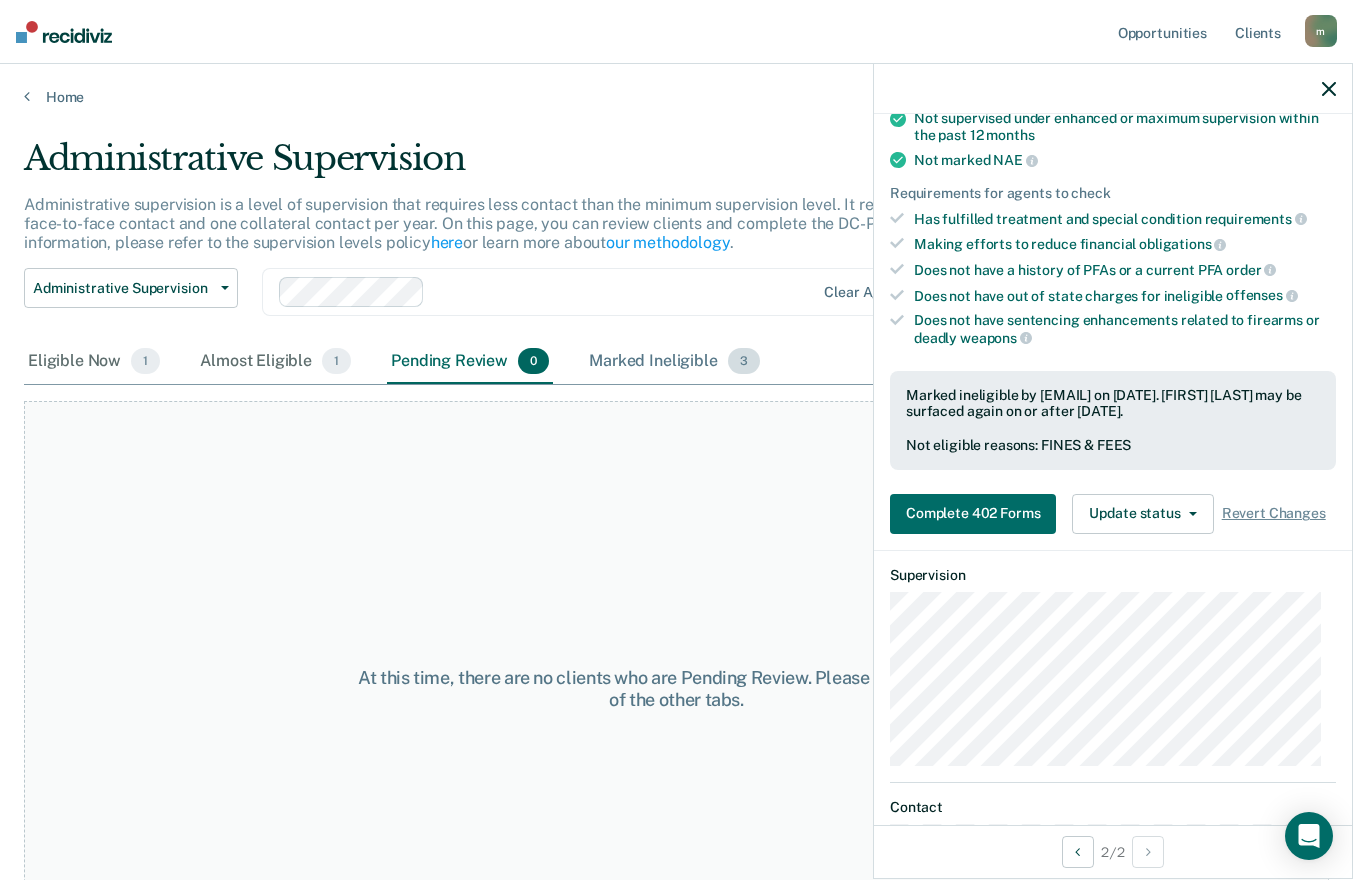 click on "Marked Ineligible 3" at bounding box center (674, 362) 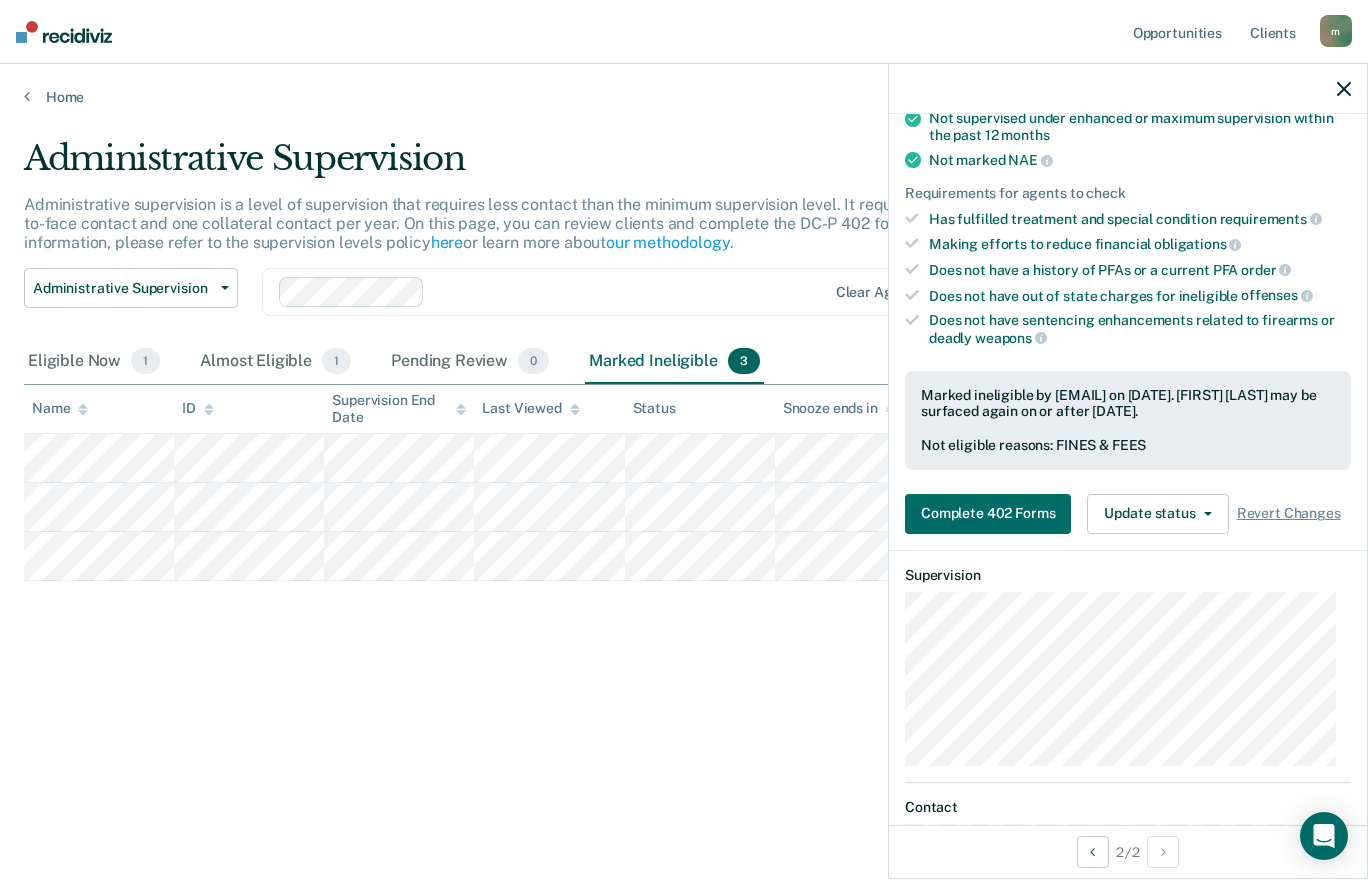click on "Home" at bounding box center (684, 97) 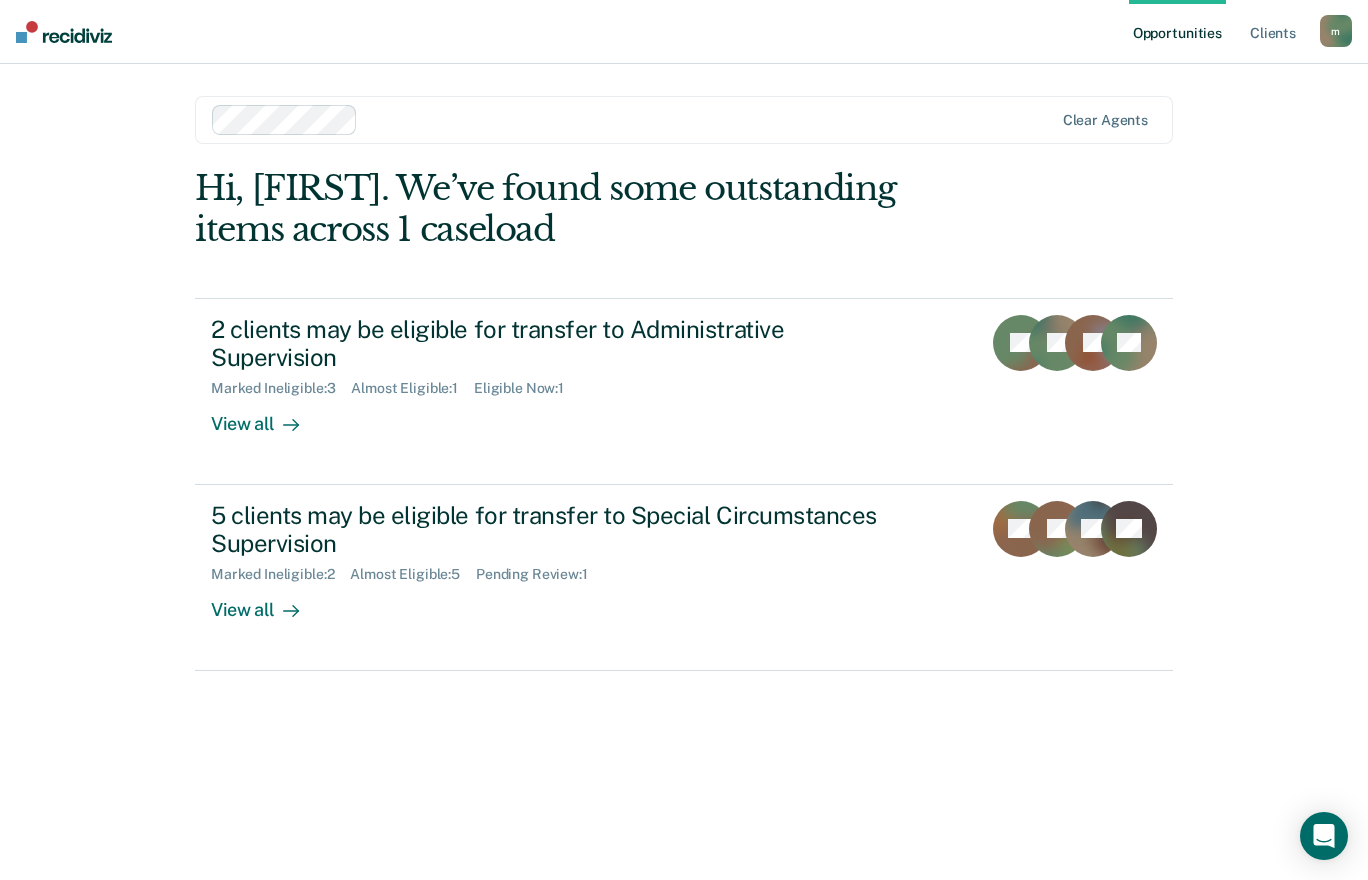 click on "5 clients may be eligible for transfer to Special Circumstances Supervision" at bounding box center [562, 530] 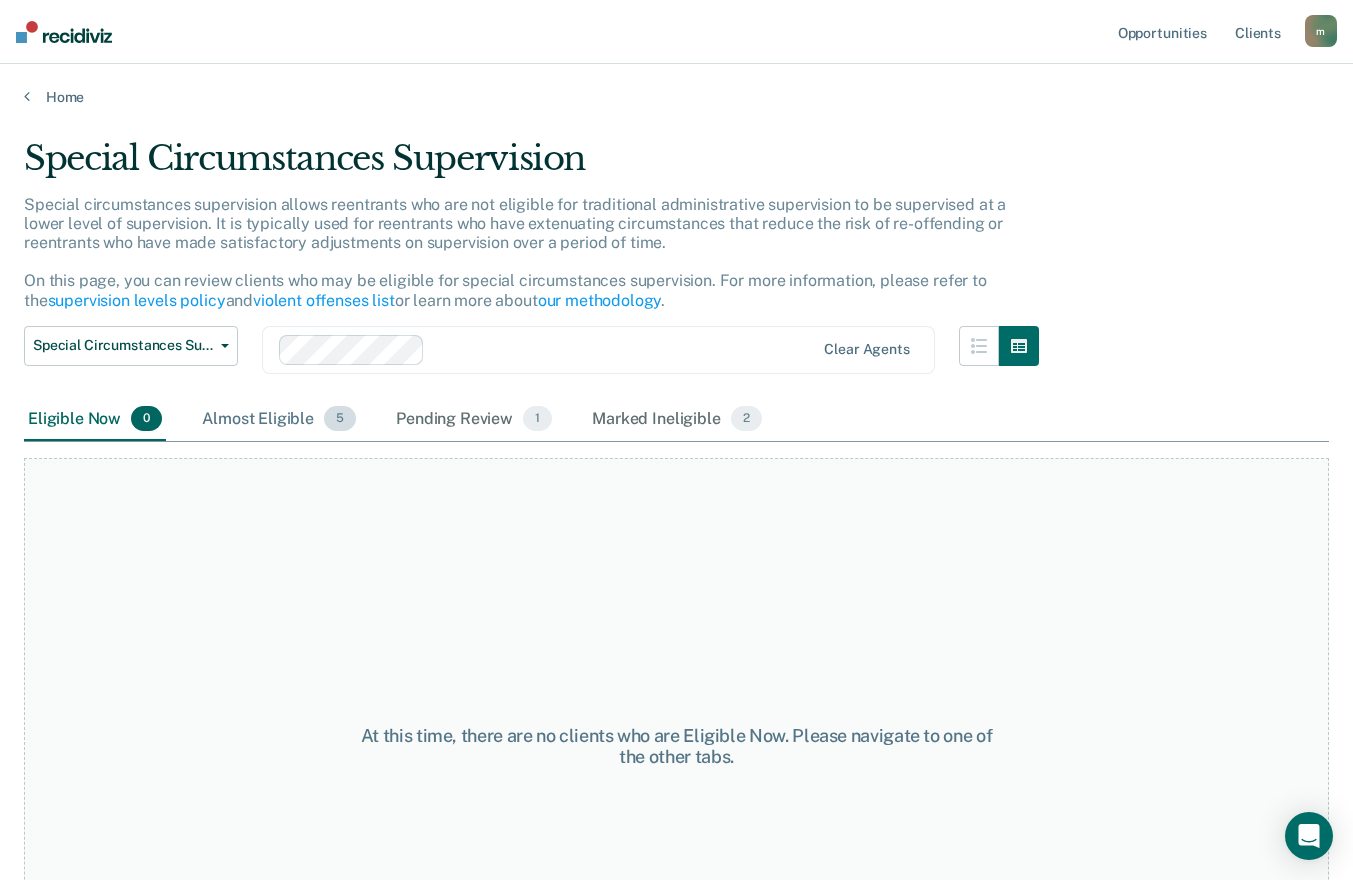click on "Almost Eligible 5" at bounding box center [279, 420] 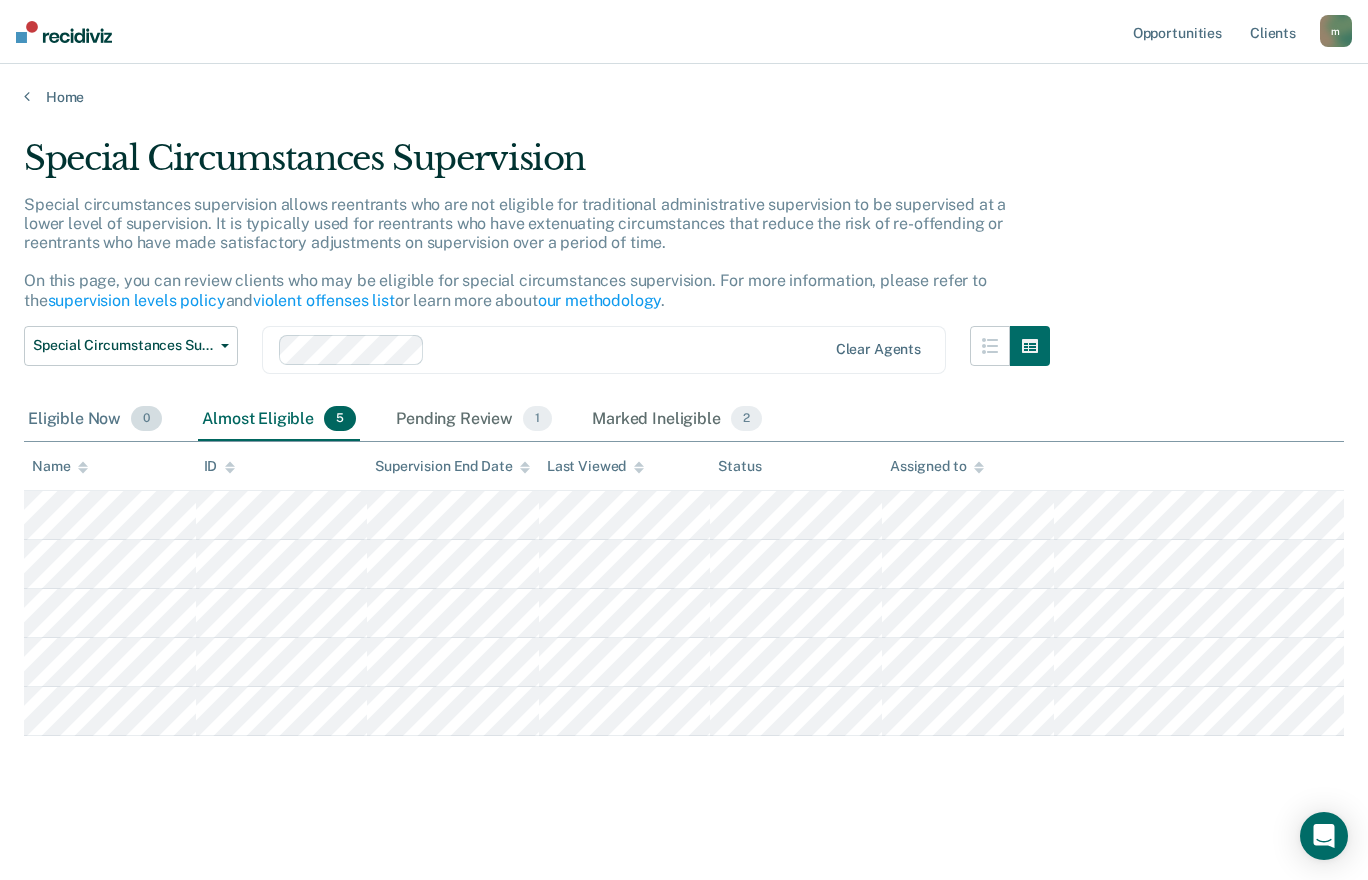 click on "Eligible Now 0" at bounding box center [95, 420] 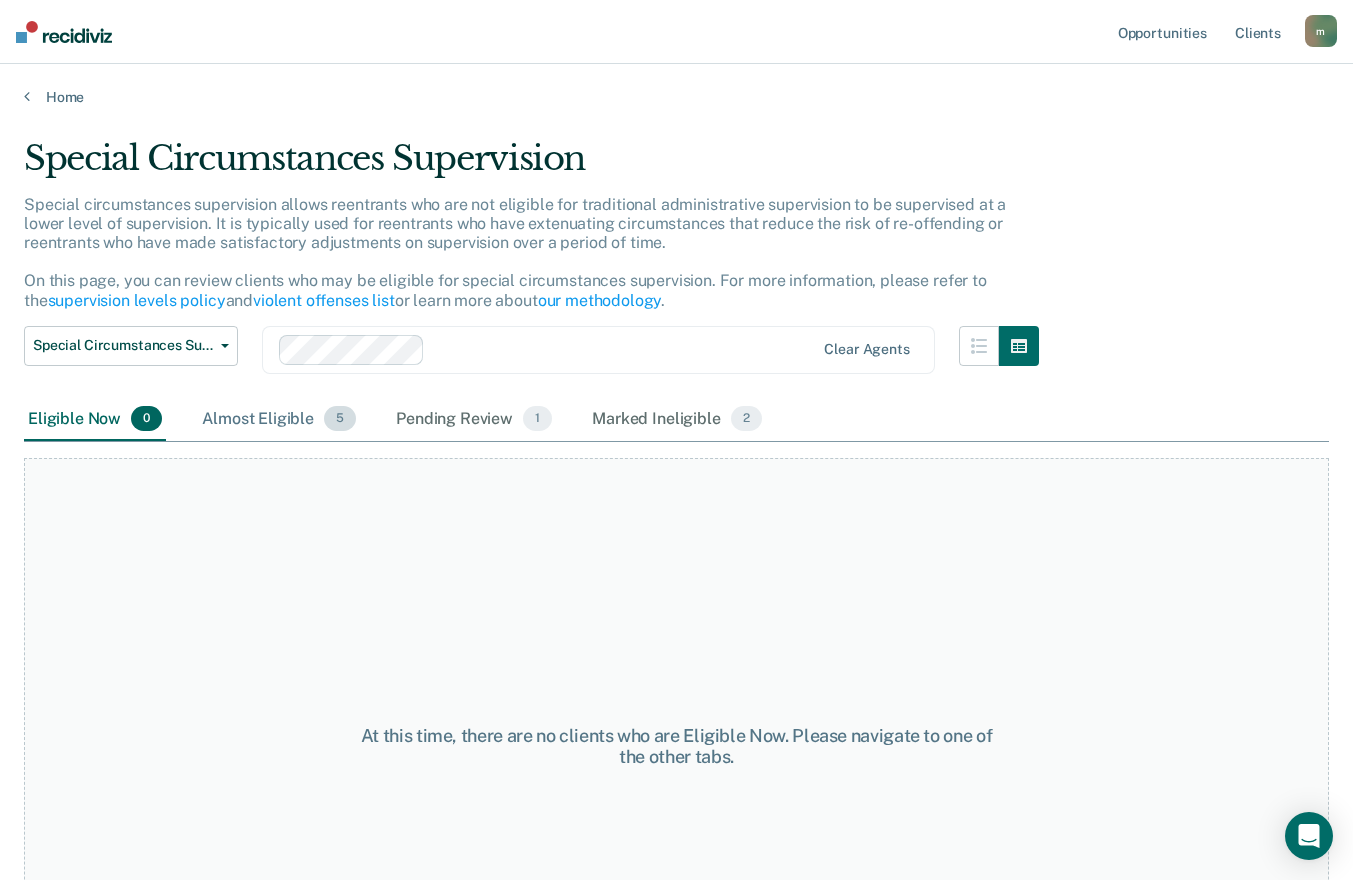 click on "Almost Eligible 5" at bounding box center (279, 420) 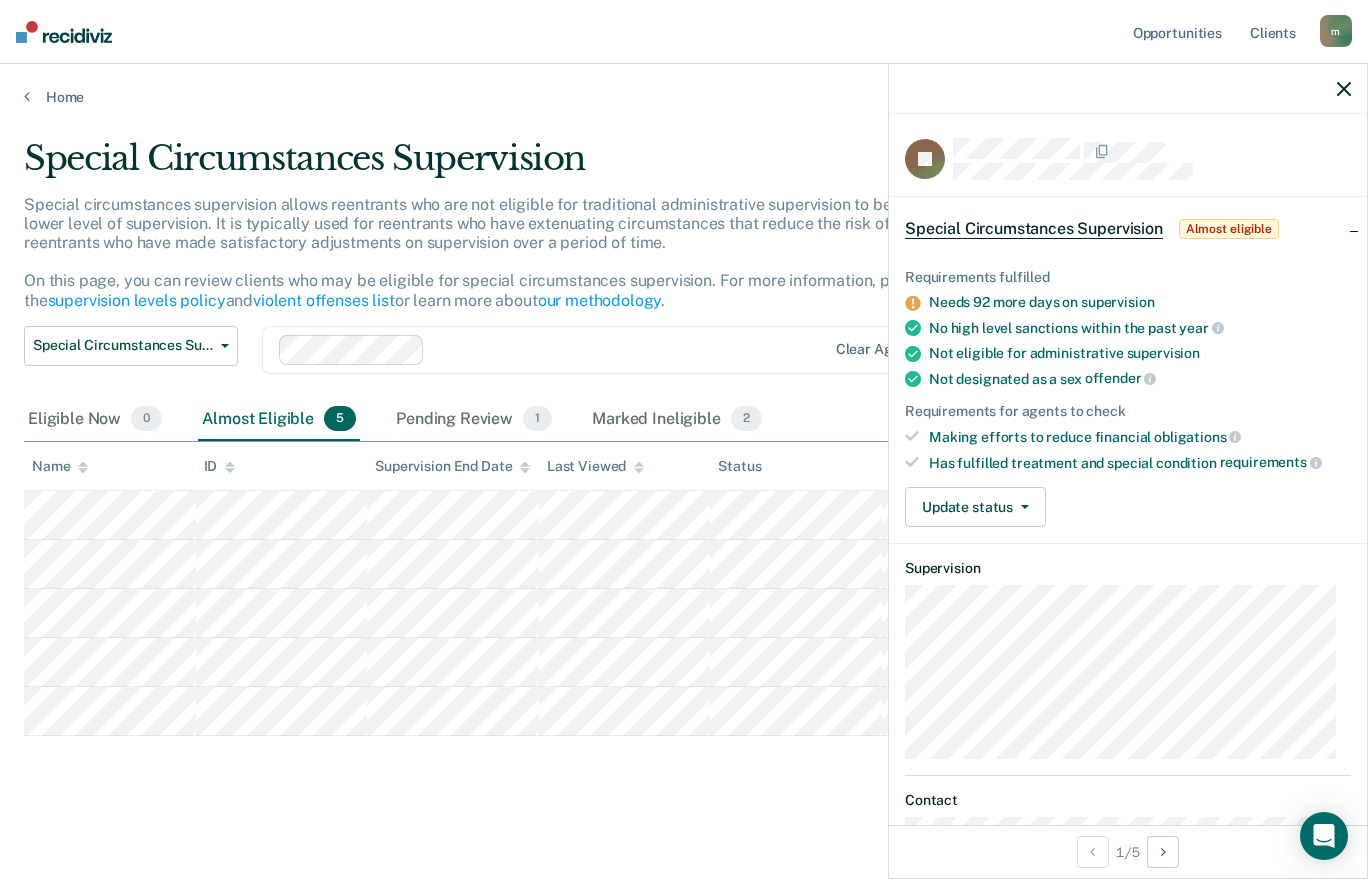 click 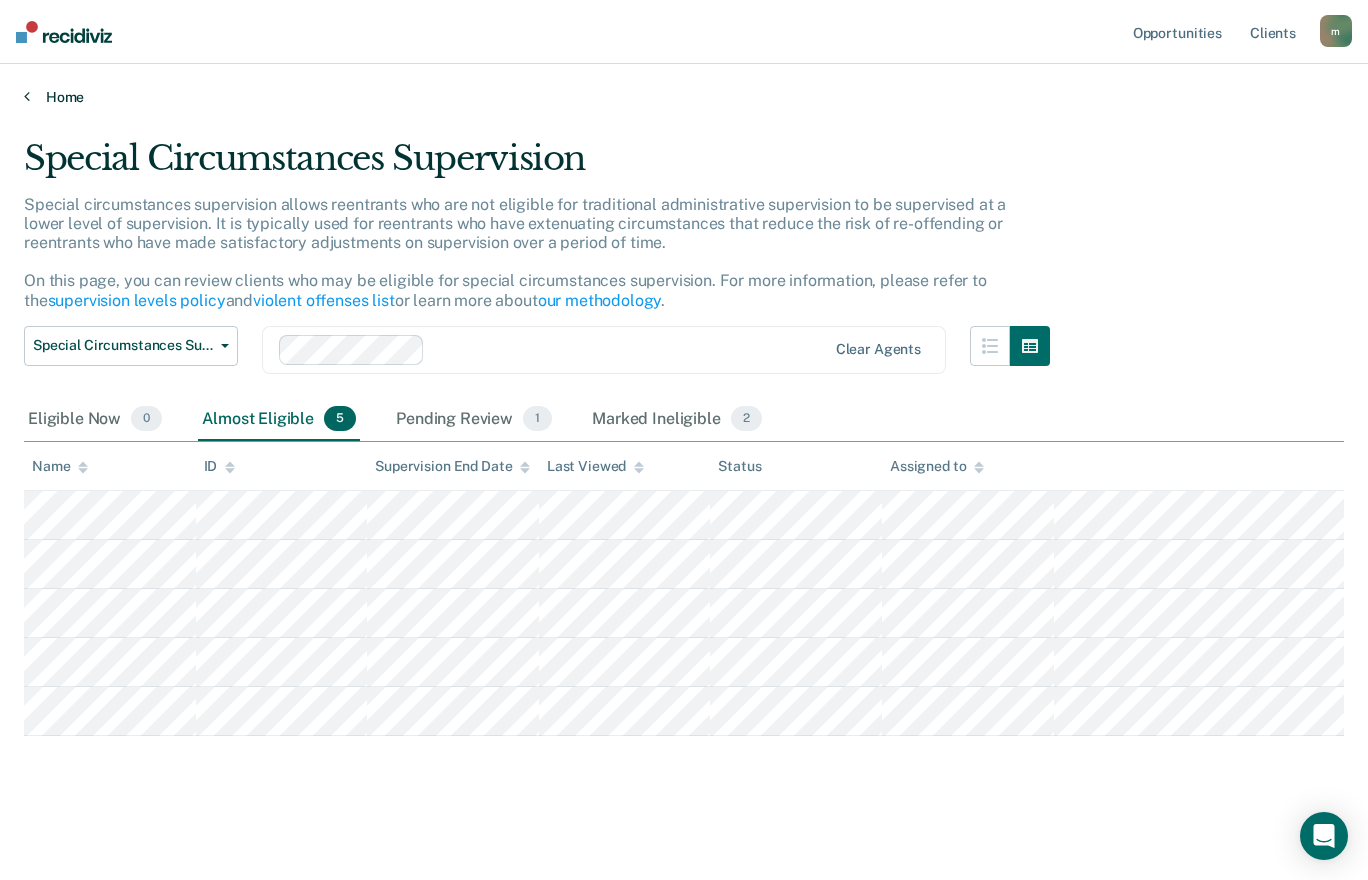 click on "Home" at bounding box center [684, 97] 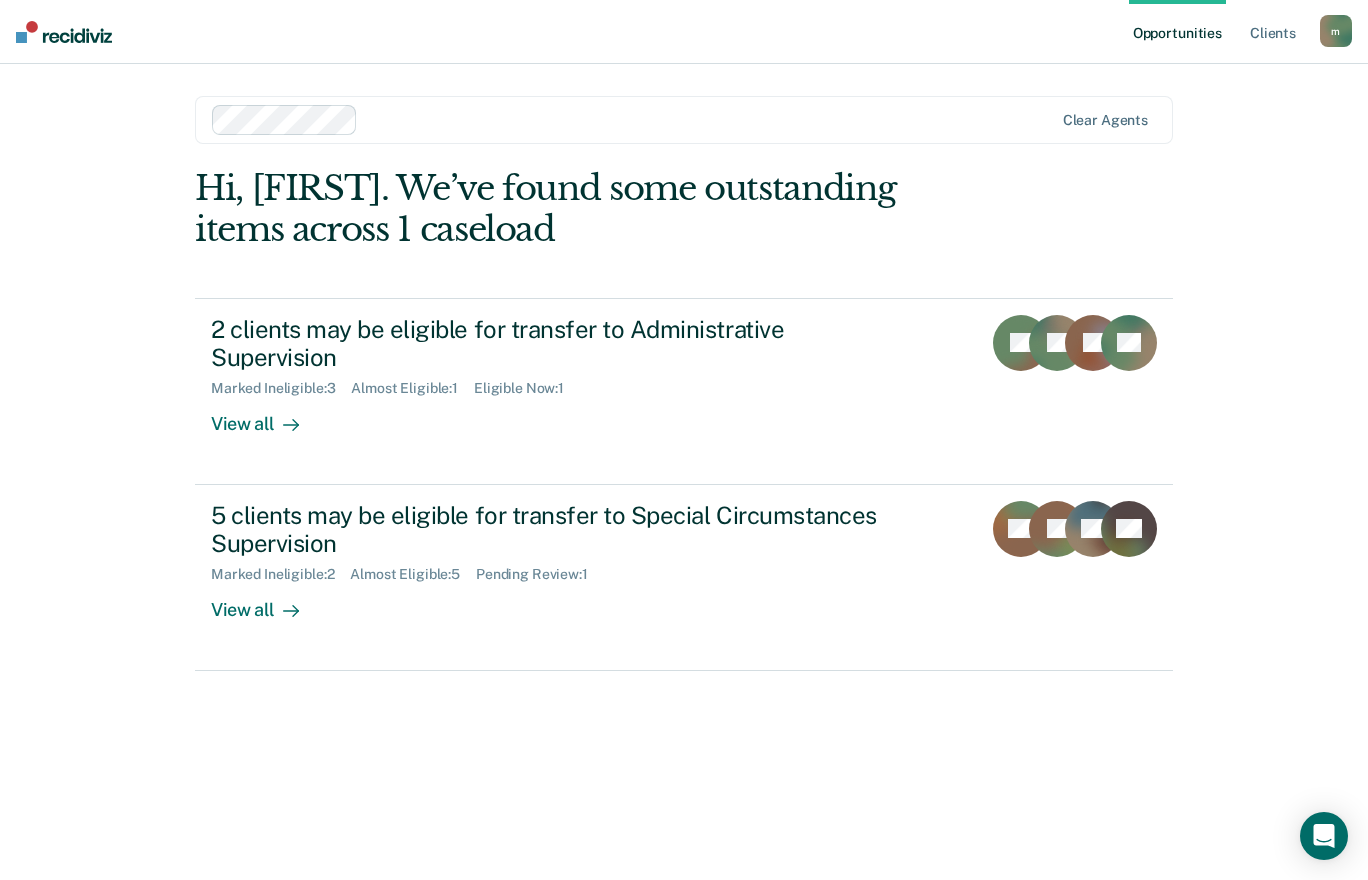 click on "2 clients may be eligible for transfer to Administrative Supervision" at bounding box center (562, 344) 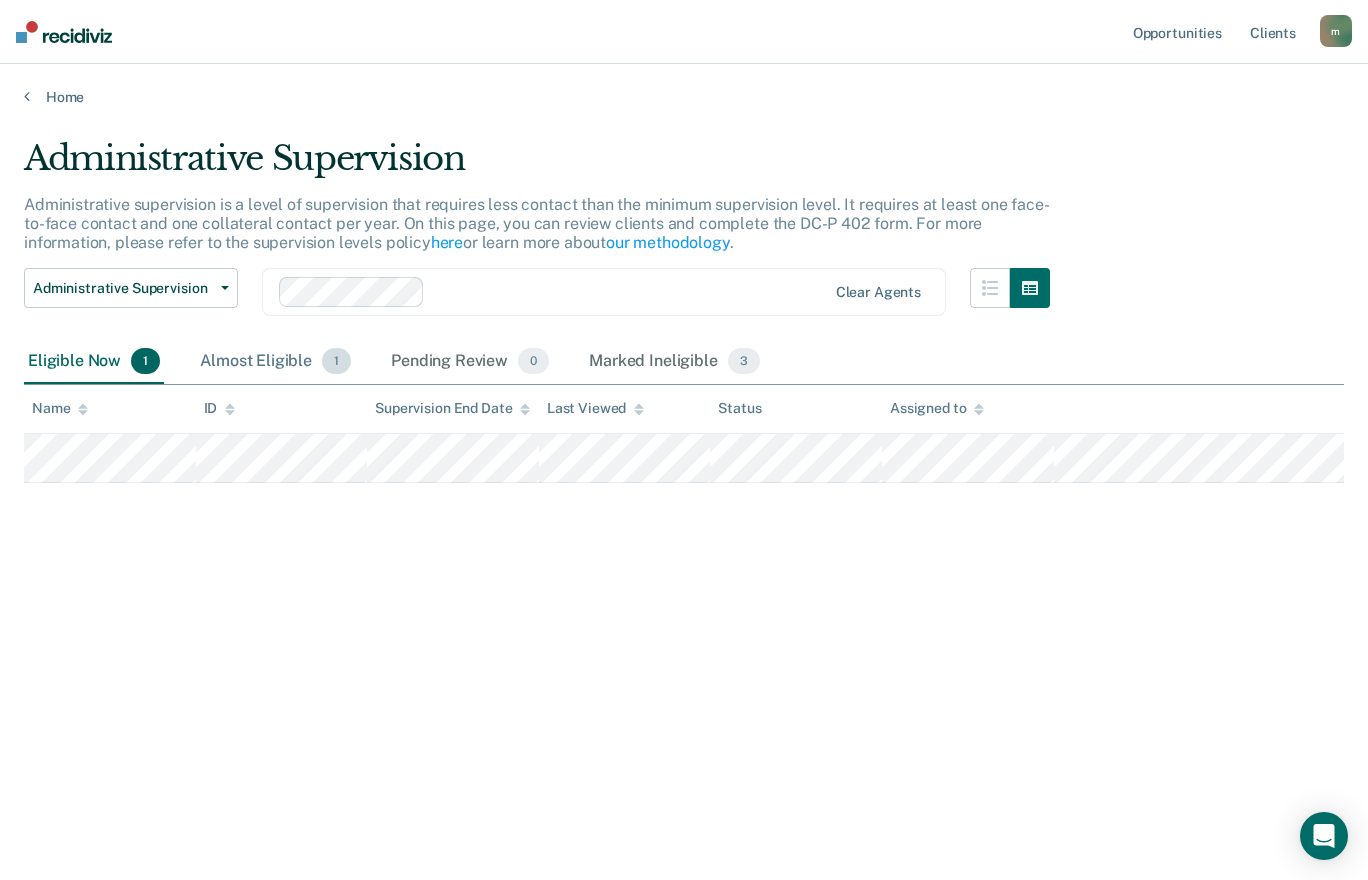 click on "Almost Eligible 1" at bounding box center (275, 362) 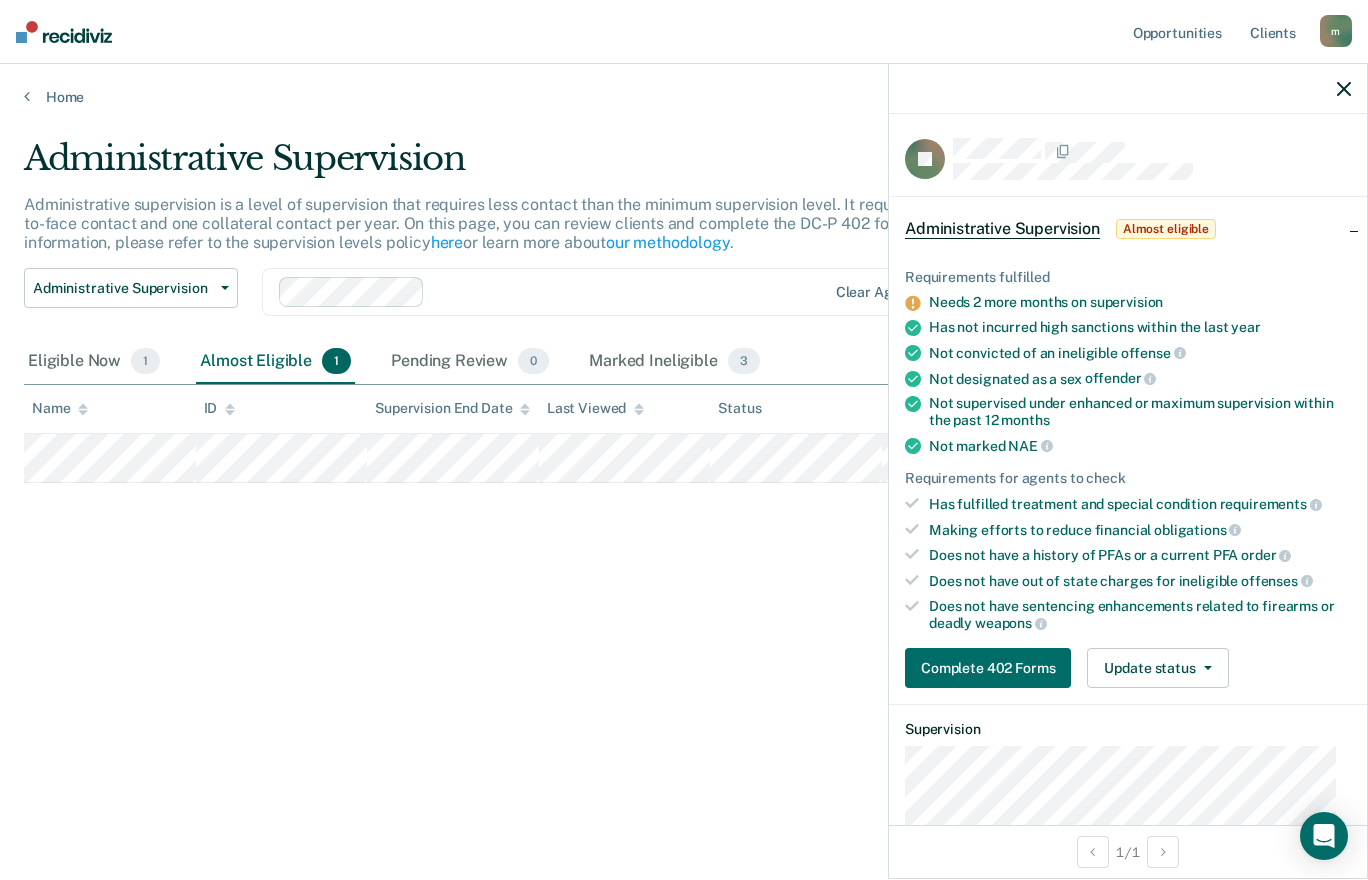 click on "Administrative Supervision   Administrative supervision is a level of supervision that requires less contact than the minimum supervision level. It requires at least one face-to-face contact and one collateral contact per year. On this page, you can review clients and complete the DC-P 402 form. For more information, please refer to the supervision levels policy  here  or learn more about  our methodology . Administrative Supervision Administrative Supervision Special Circumstances Supervision Clear   agents Eligible Now 1 Almost Eligible 1 Pending Review 0 Marked Ineligible 3
To pick up a draggable item, press the space bar.
While dragging, use the arrow keys to move the item.
Press space again to drop the item in its new position, or press escape to cancel.
Name ID Supervision End Date Last Viewed Status Assigned to" at bounding box center [684, 434] 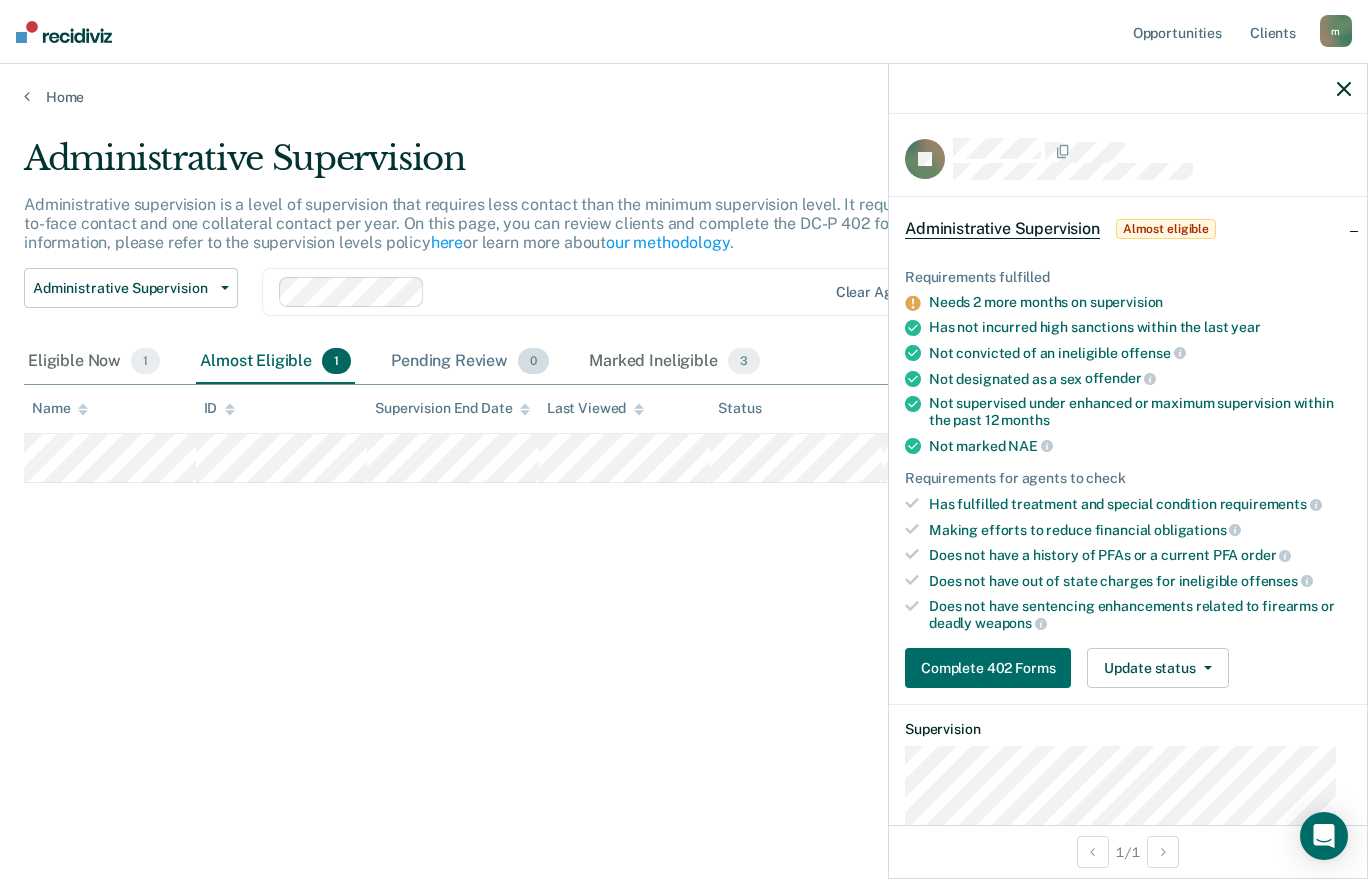 click on "Pending Review 0" at bounding box center [470, 362] 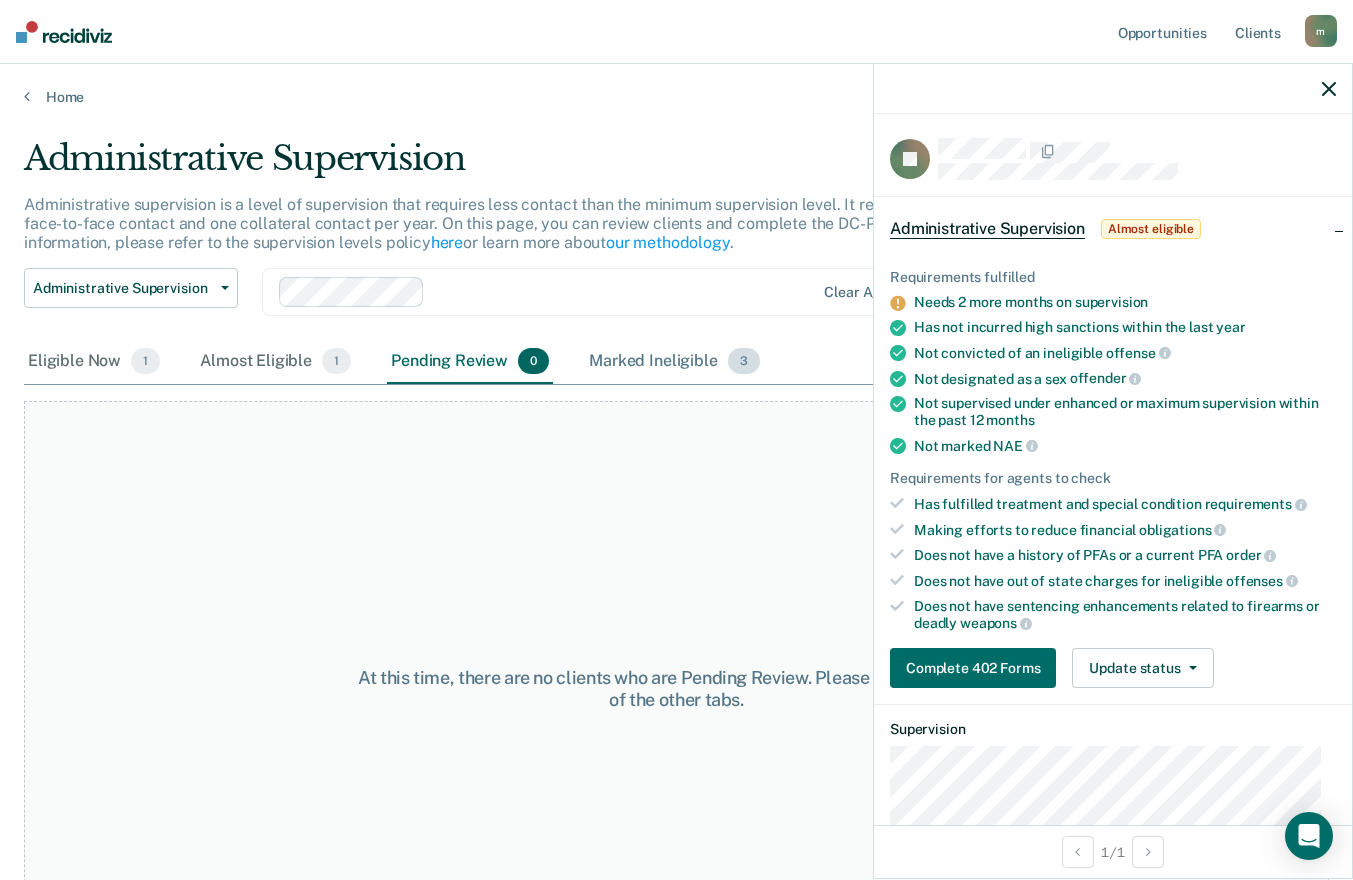 click on "Marked Ineligible 3" at bounding box center (674, 362) 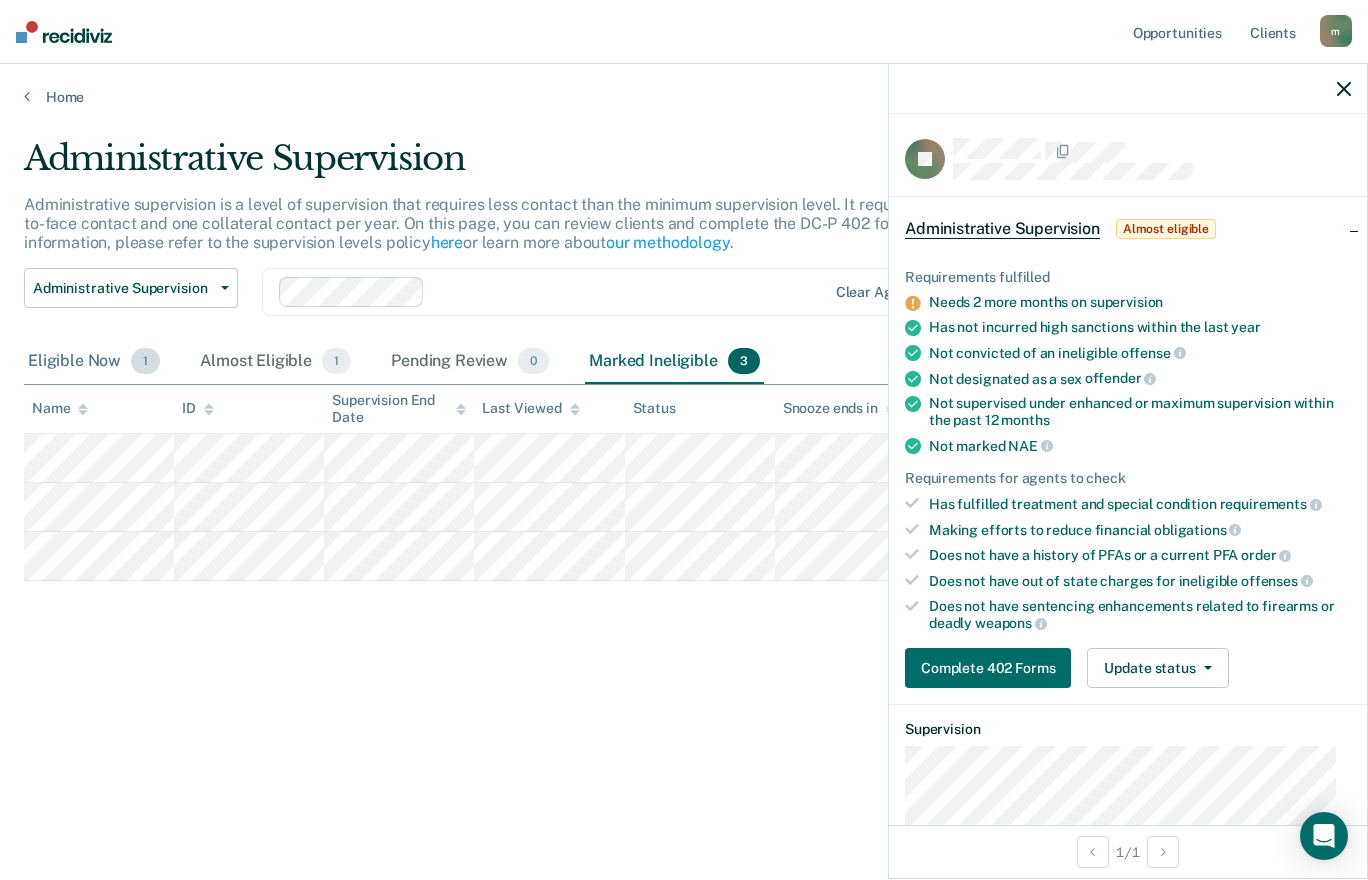 click on "Eligible Now 1" at bounding box center (94, 362) 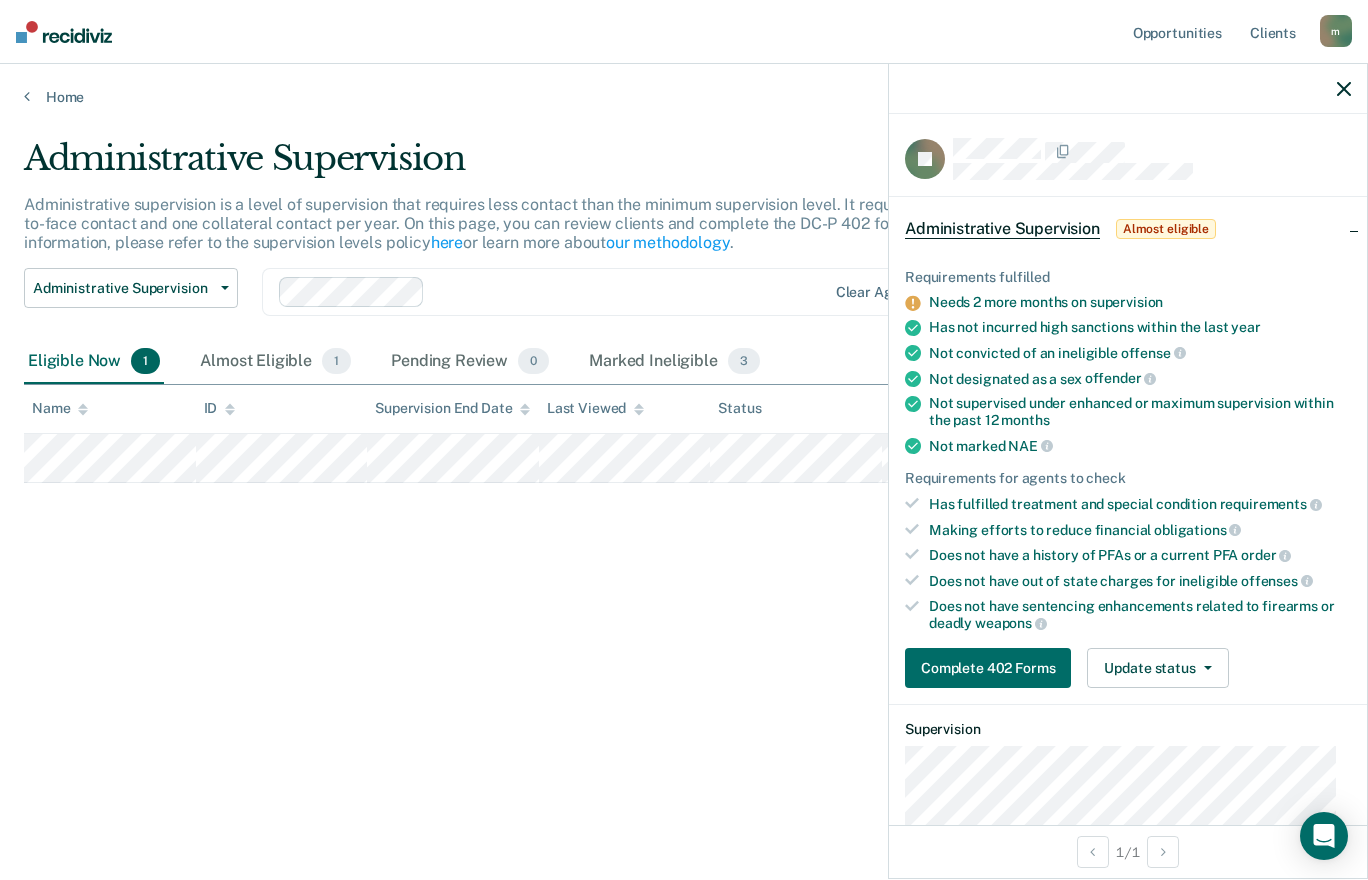 click 